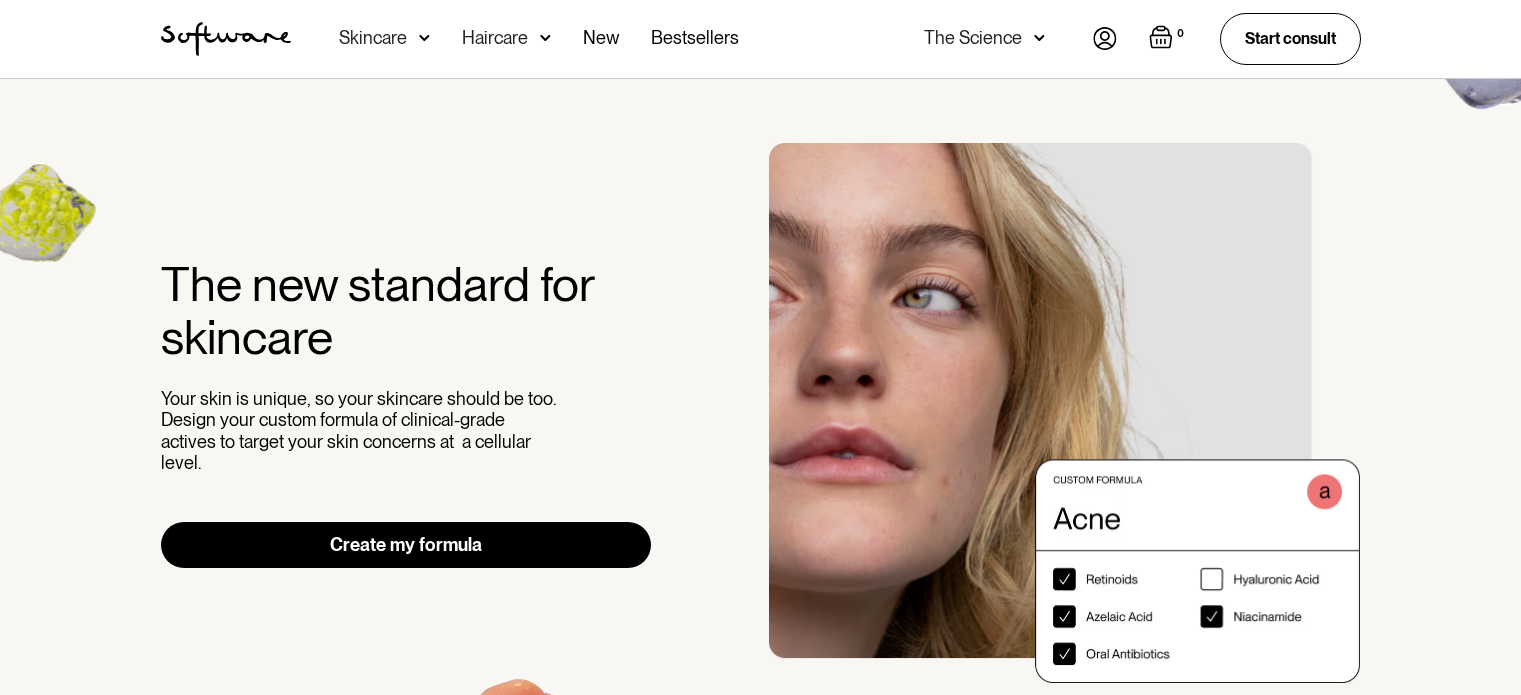 scroll, scrollTop: 808, scrollLeft: 0, axis: vertical 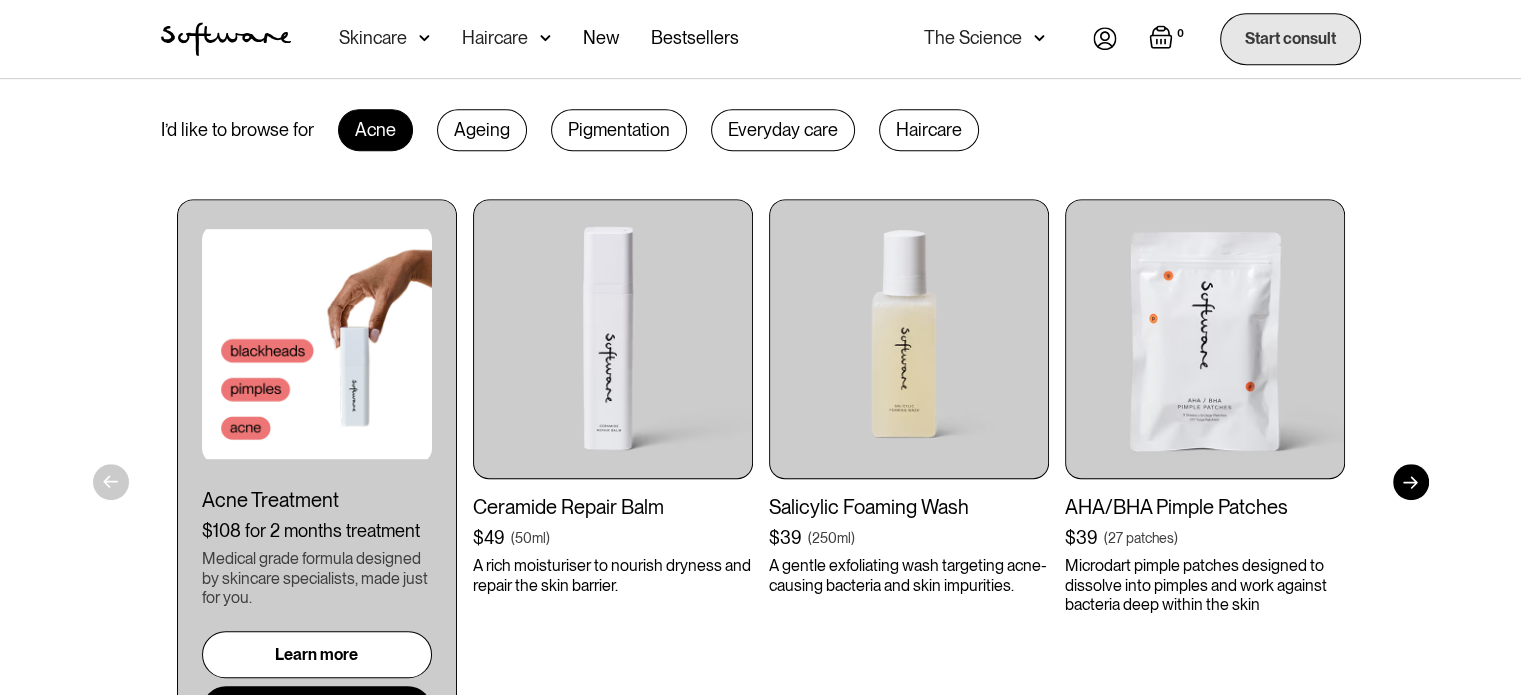 click on "Start consult" at bounding box center (1290, 38) 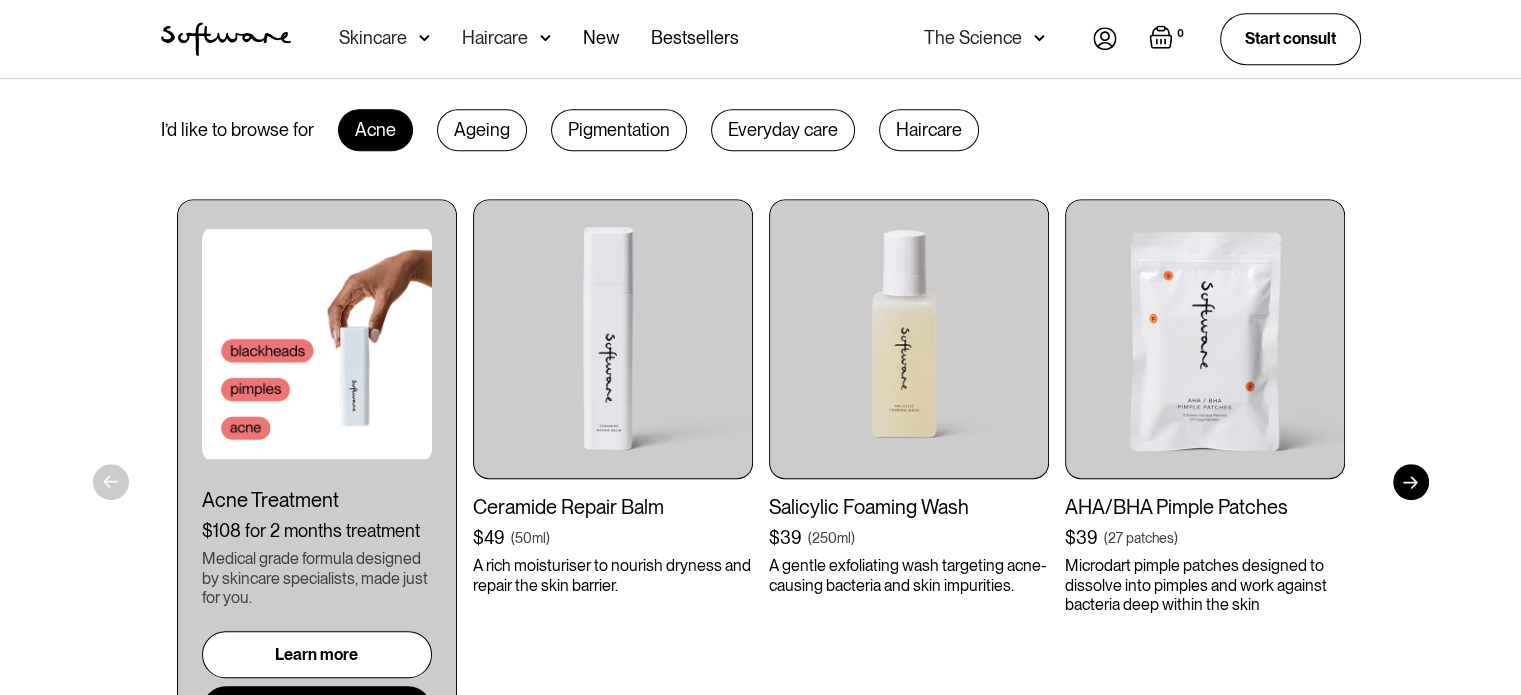 click at bounding box center [1105, 38] 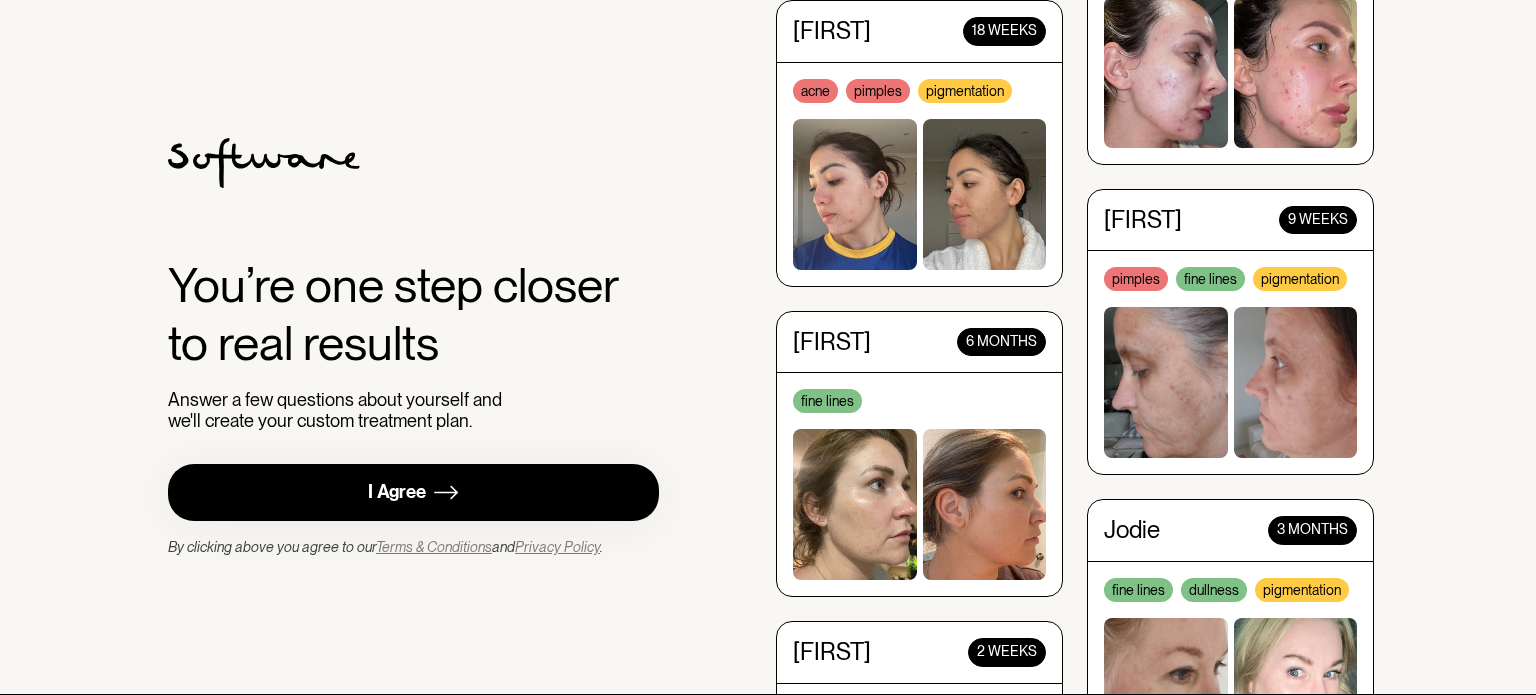 scroll, scrollTop: 0, scrollLeft: 0, axis: both 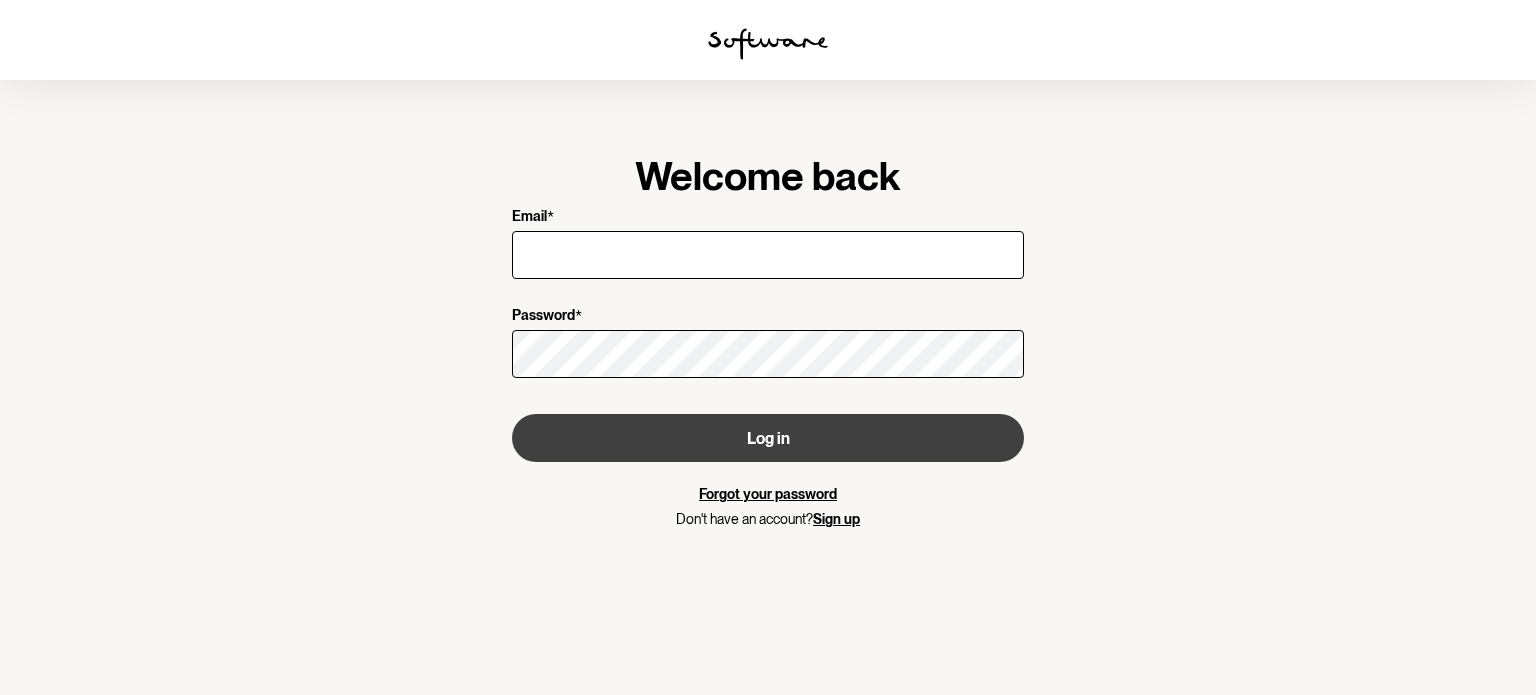 type on "rowena.muller@gmail.com" 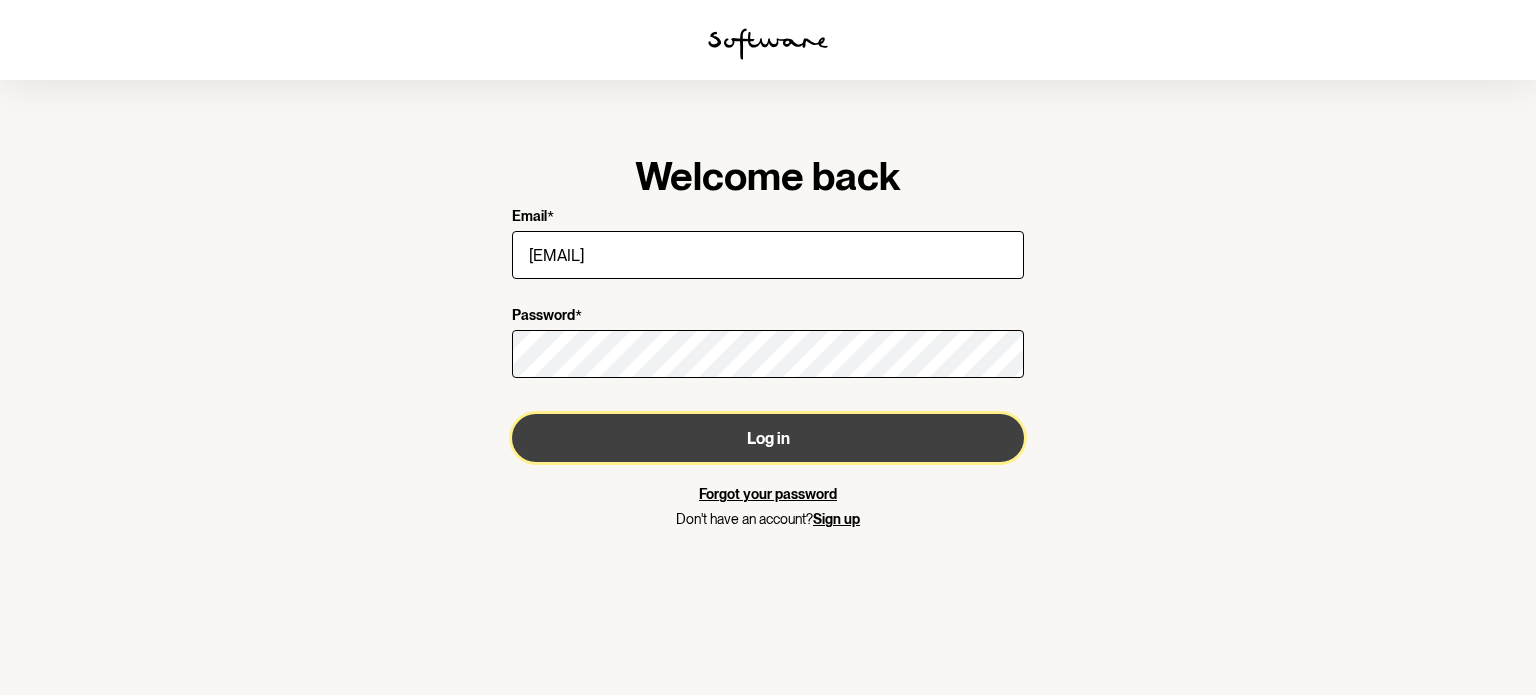 click on "Log in" at bounding box center [768, 438] 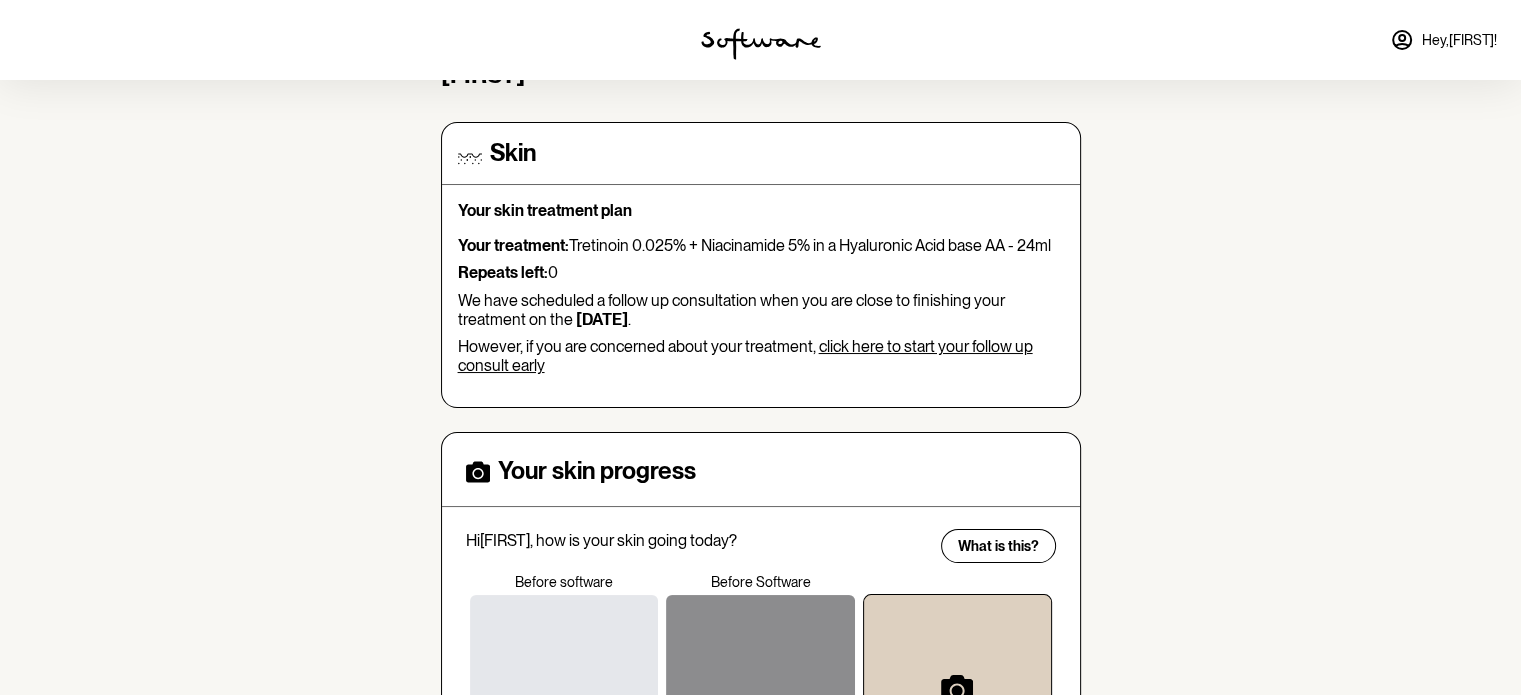 scroll, scrollTop: 139, scrollLeft: 0, axis: vertical 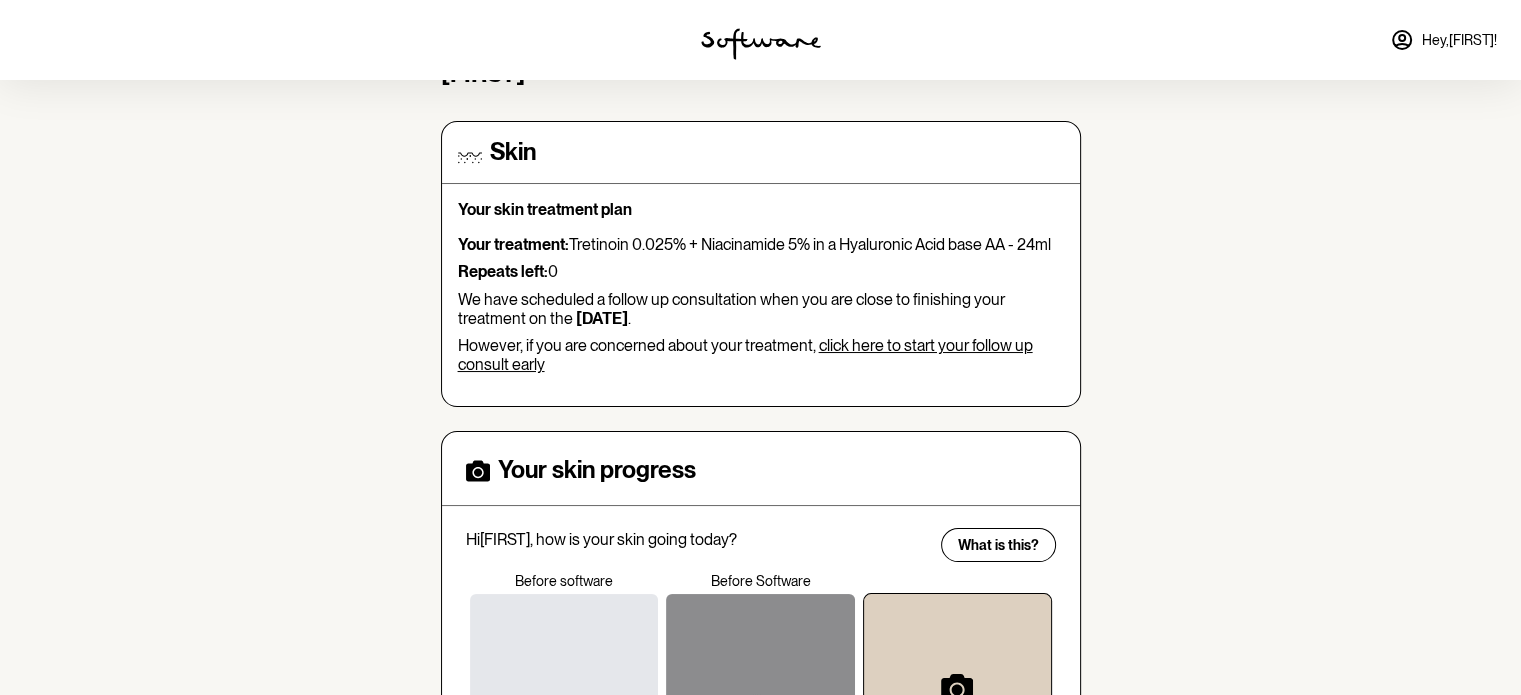 drag, startPoint x: 735, startPoint y: 430, endPoint x: 1162, endPoint y: 521, distance: 436.58905 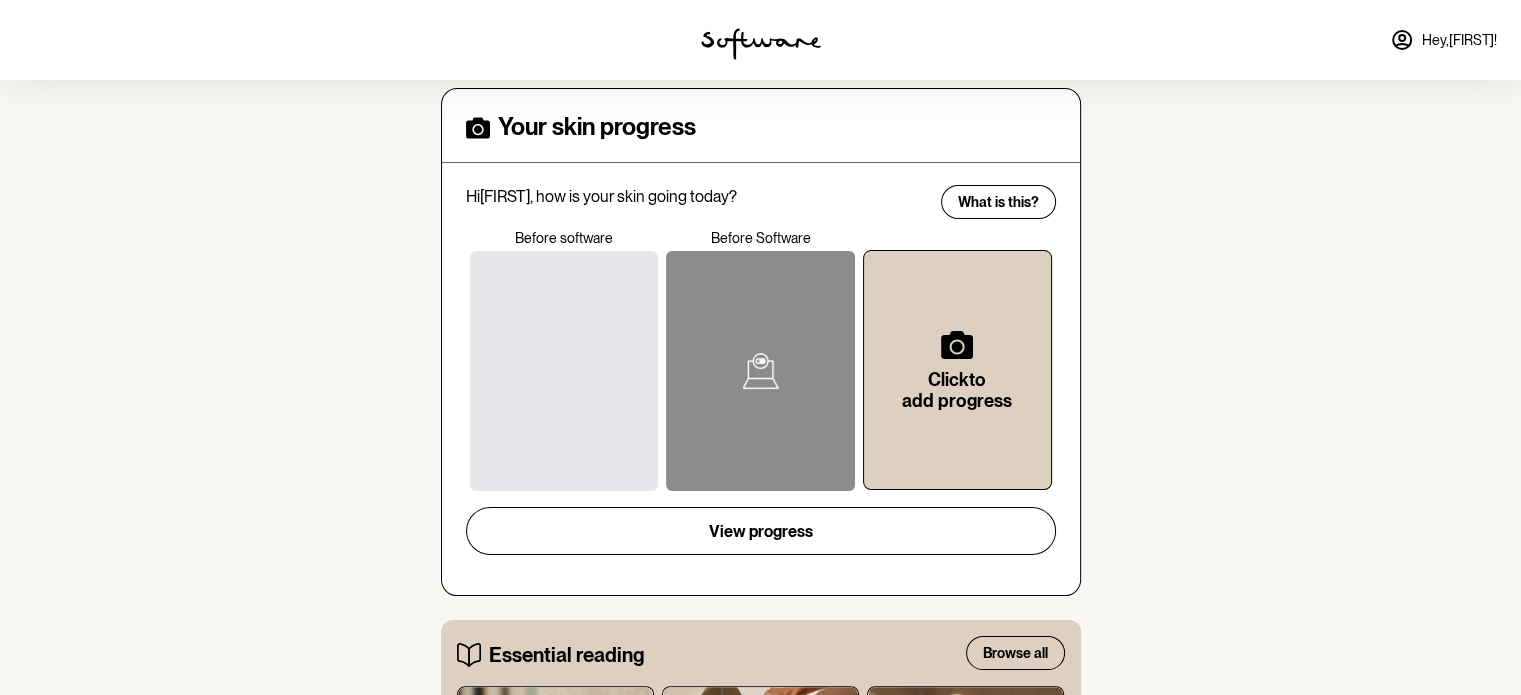 scroll, scrollTop: 480, scrollLeft: 0, axis: vertical 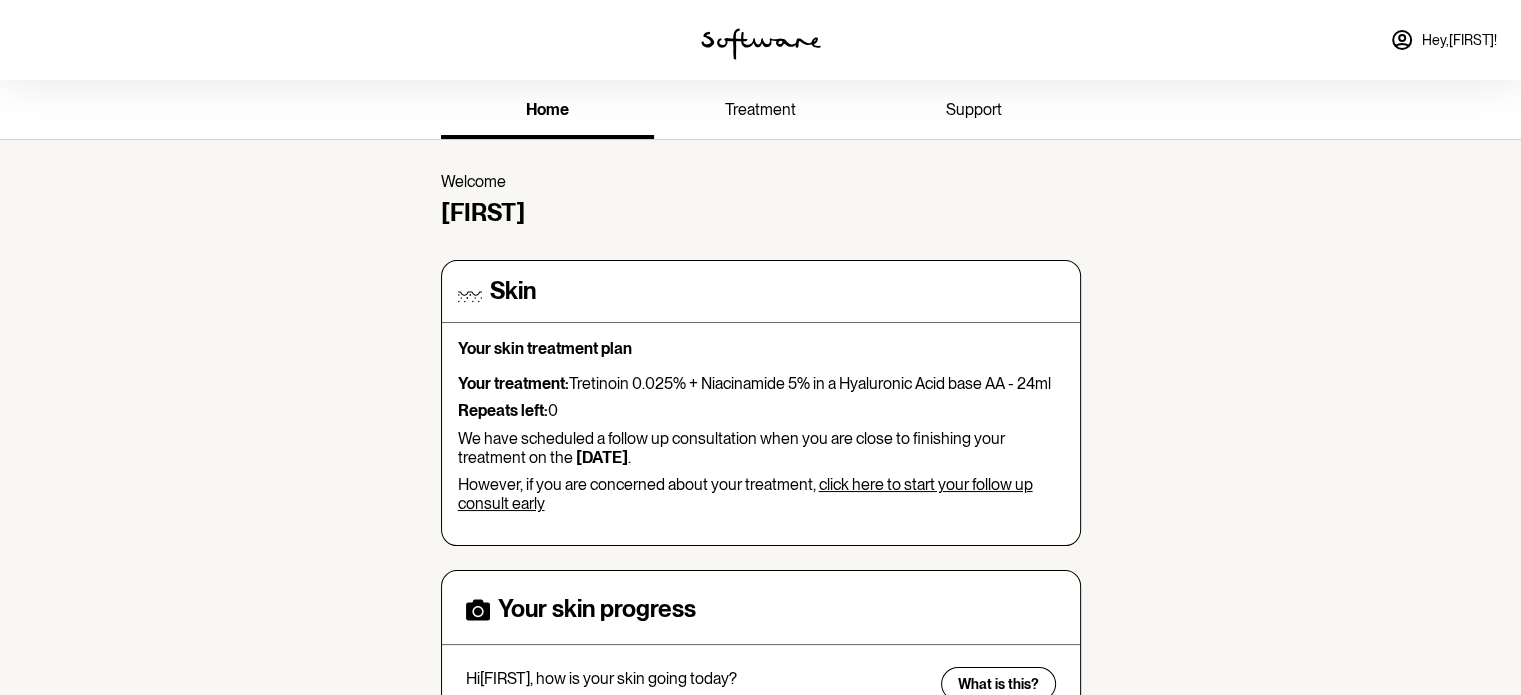 click on "Hey, [FIRST] !" at bounding box center [1459, 40] 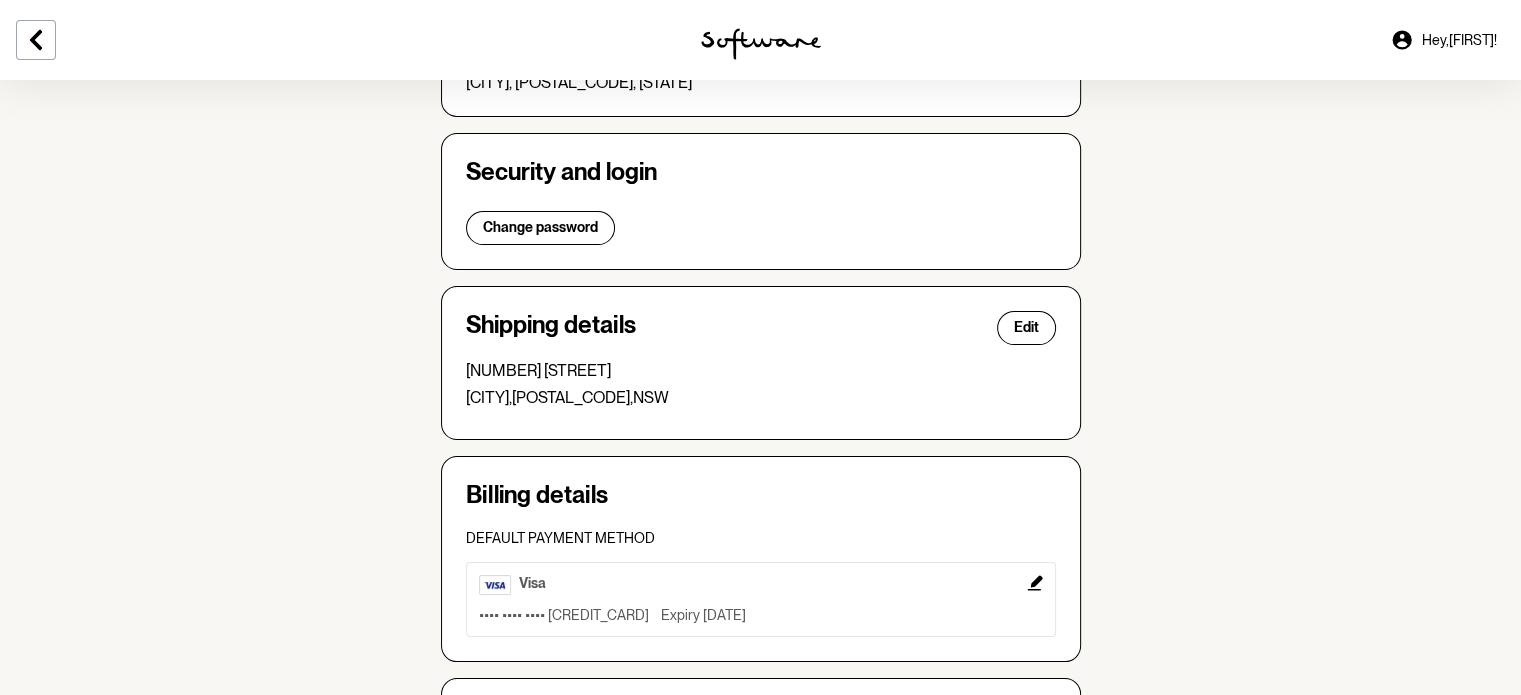 scroll, scrollTop: 330, scrollLeft: 0, axis: vertical 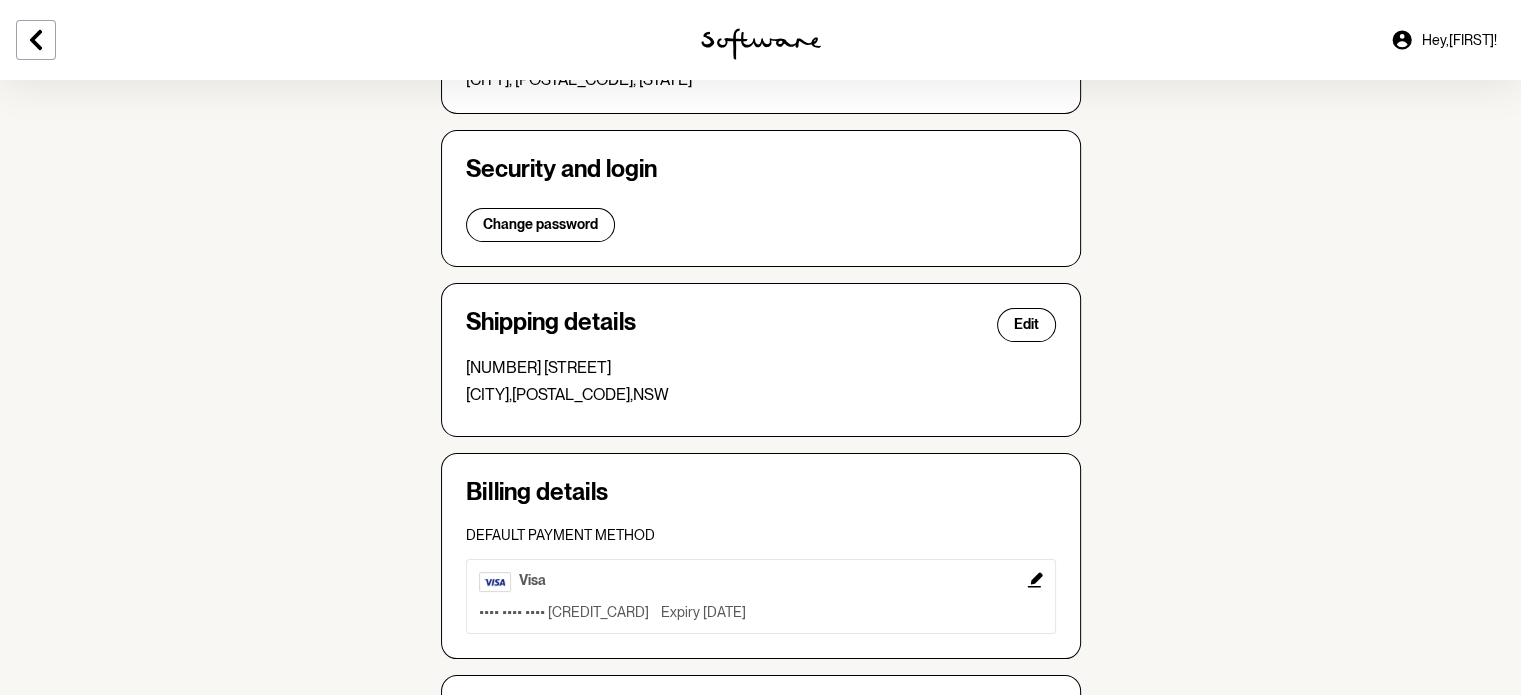click on "Security and login Change password" at bounding box center (761, 198) 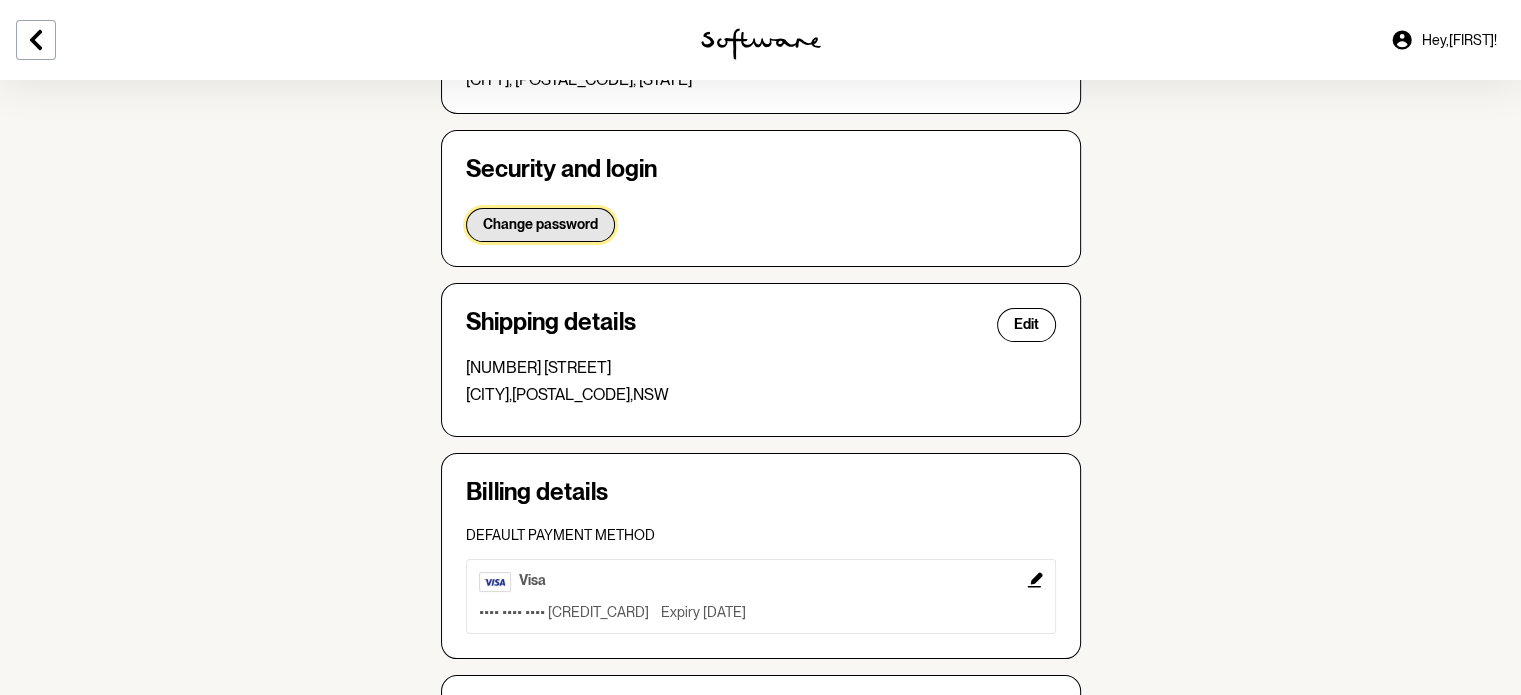 click on "Change password" at bounding box center [540, 225] 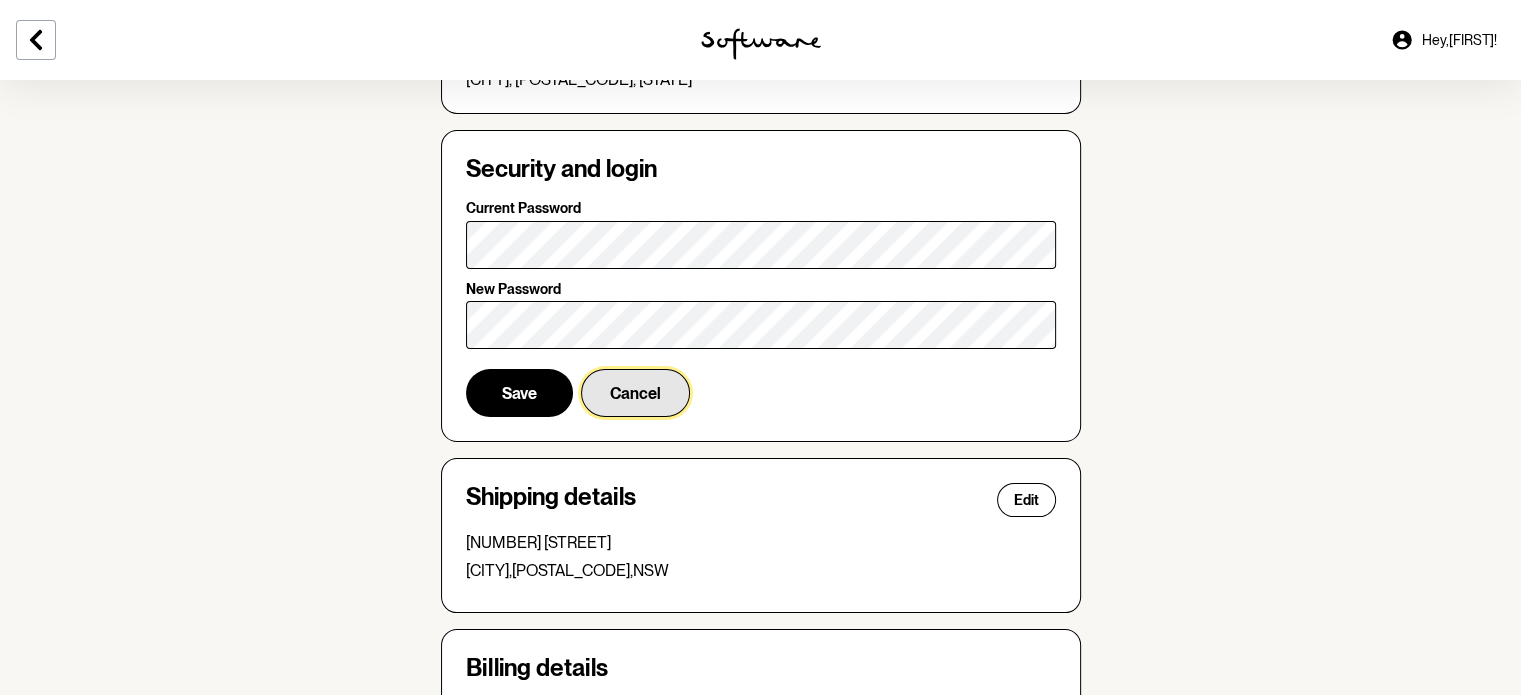click on "Cancel" at bounding box center [635, 393] 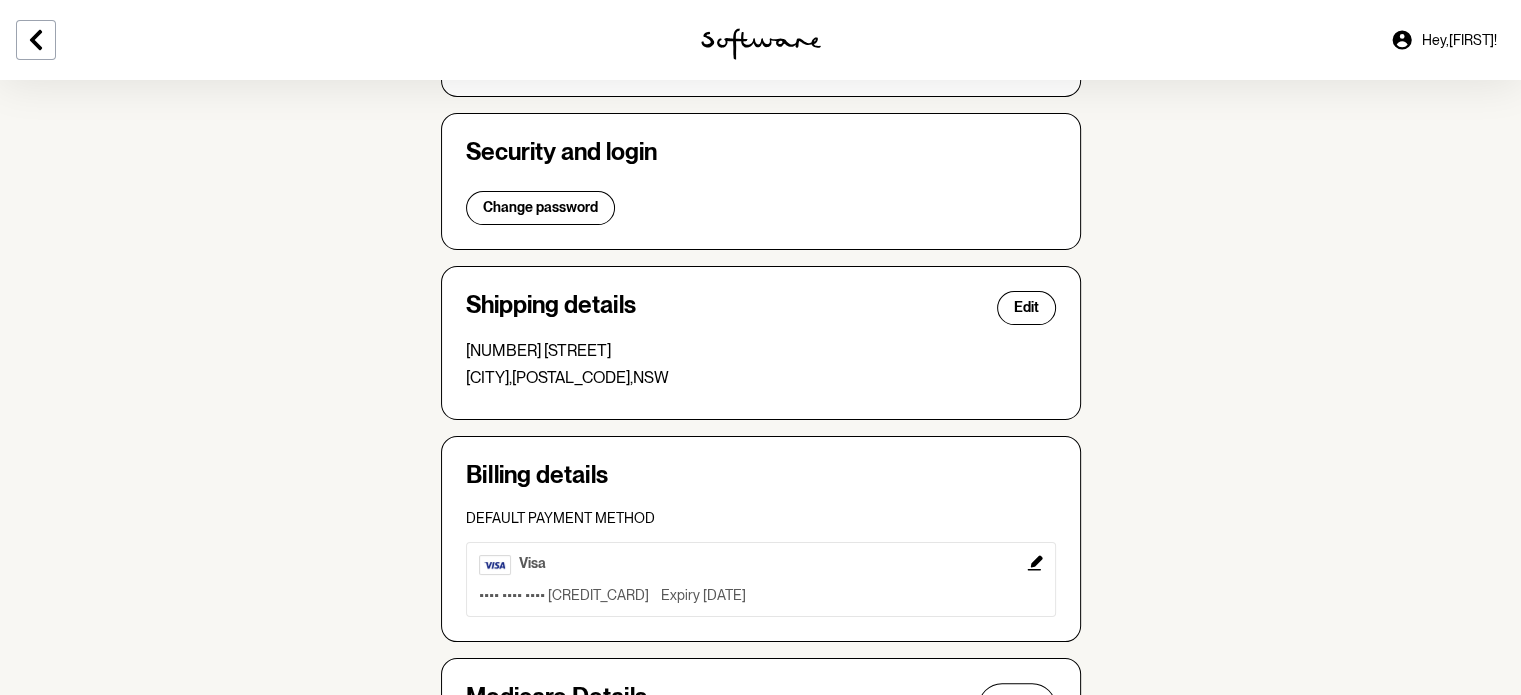 scroll, scrollTop: 346, scrollLeft: 0, axis: vertical 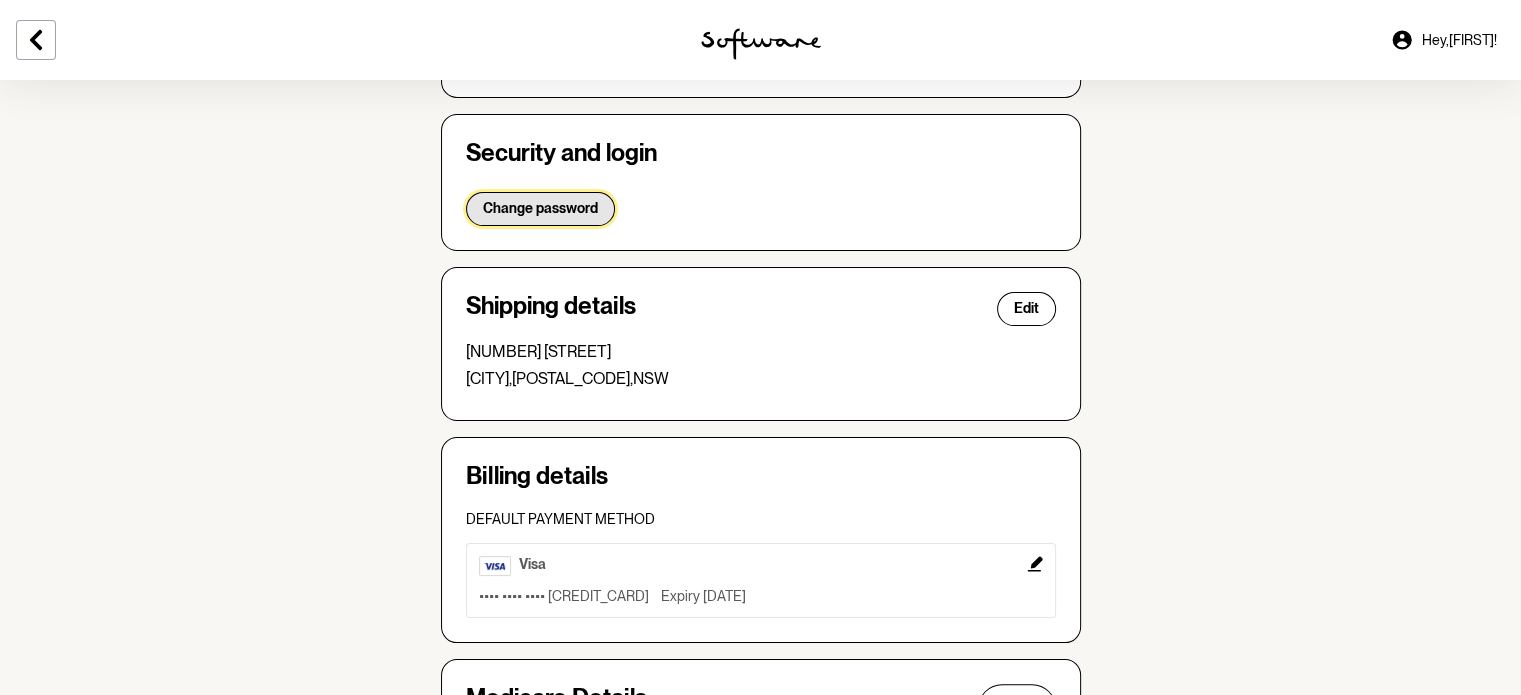 click on "Change password" at bounding box center [540, 208] 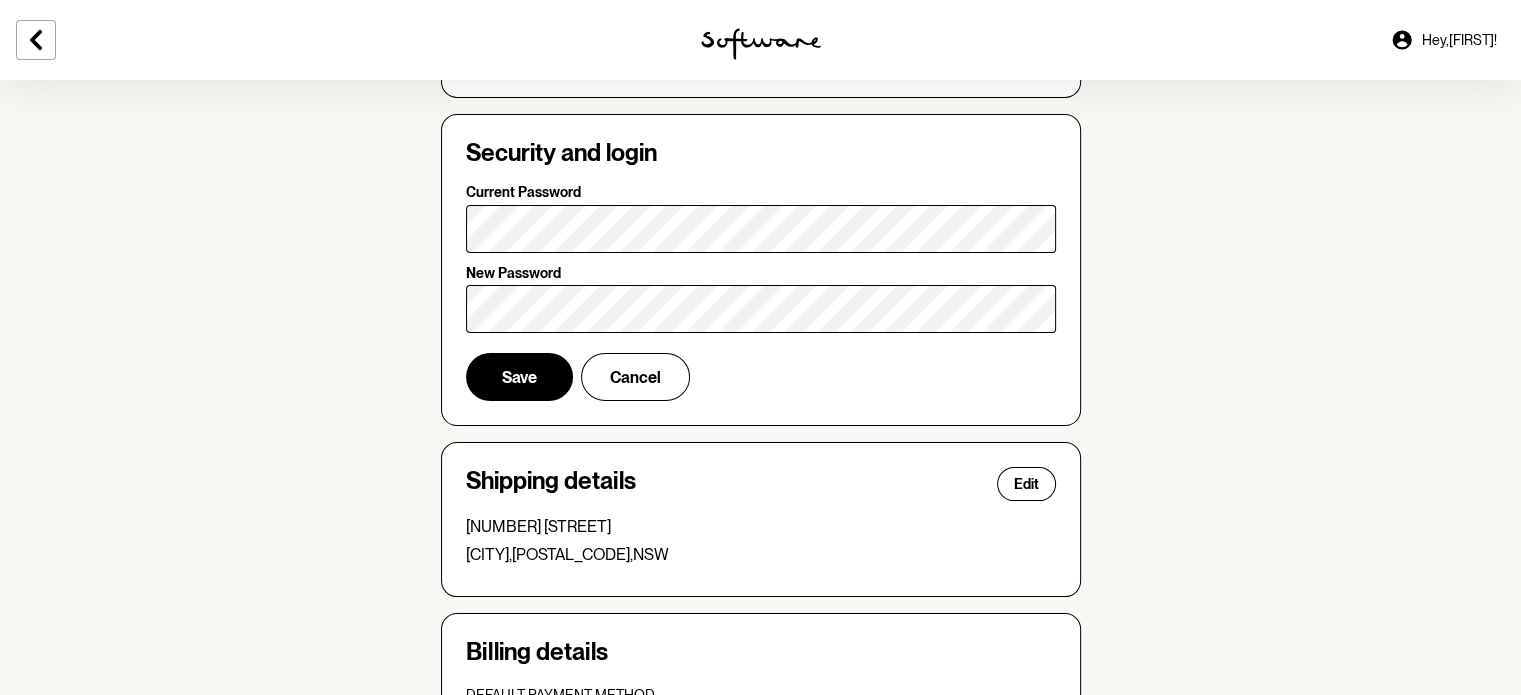 click on "Hey, [FIRST] !" at bounding box center (1459, 40) 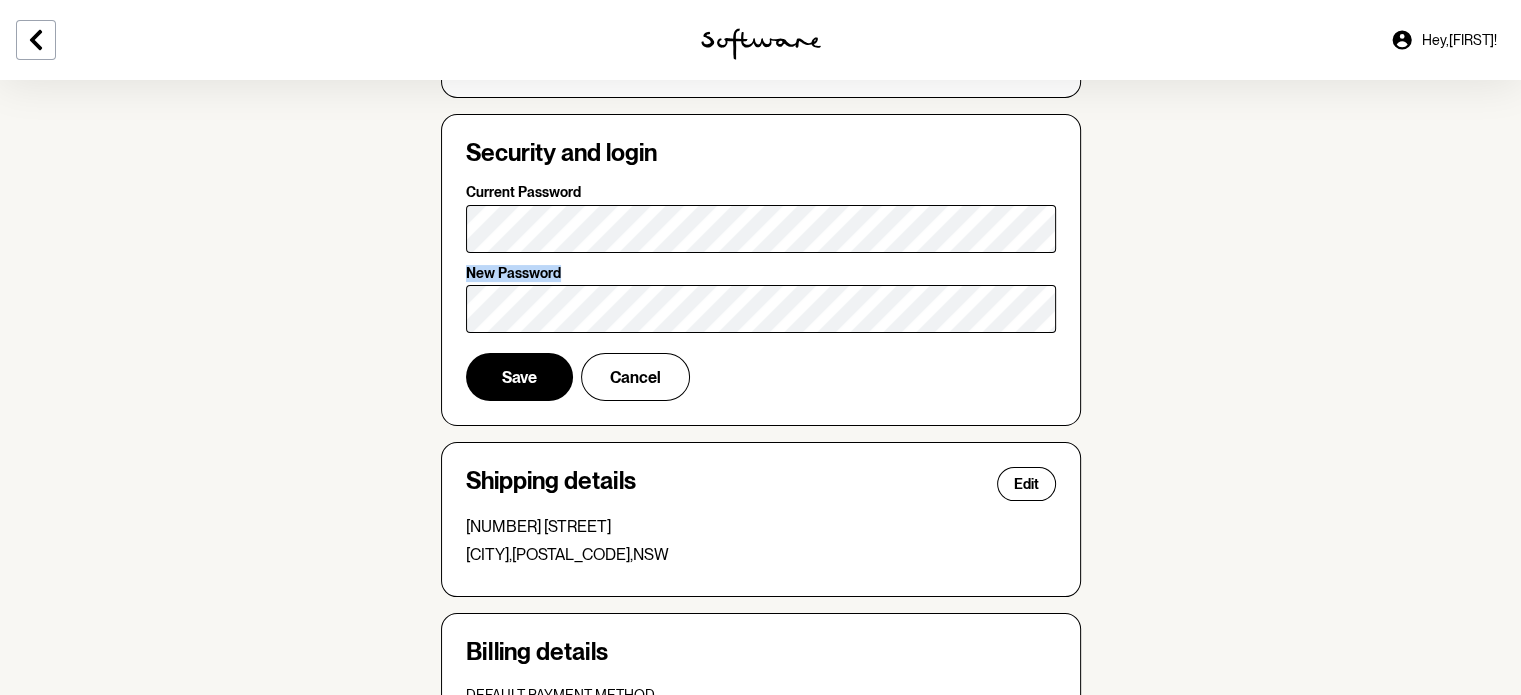 drag, startPoint x: 1235, startPoint y: 321, endPoint x: 1228, endPoint y: 241, distance: 80.305664 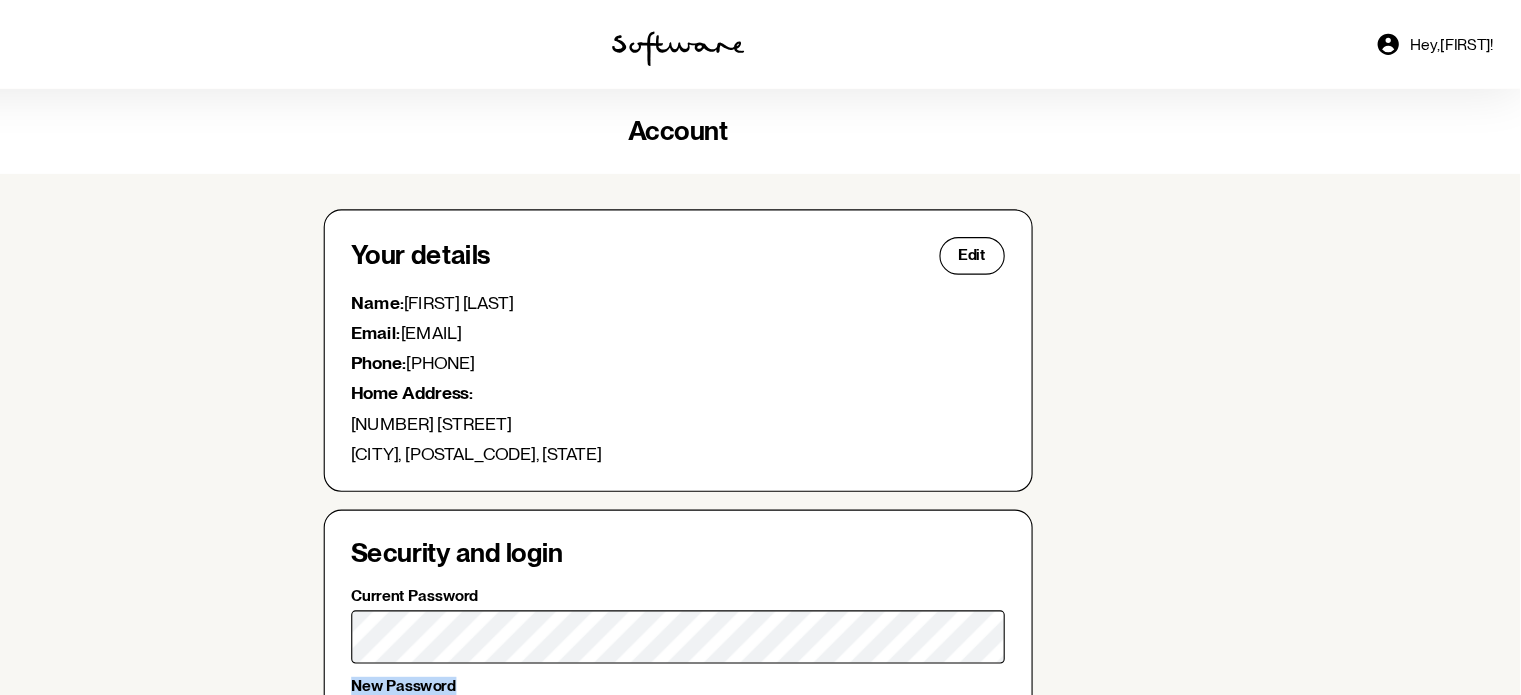 scroll, scrollTop: 0, scrollLeft: 0, axis: both 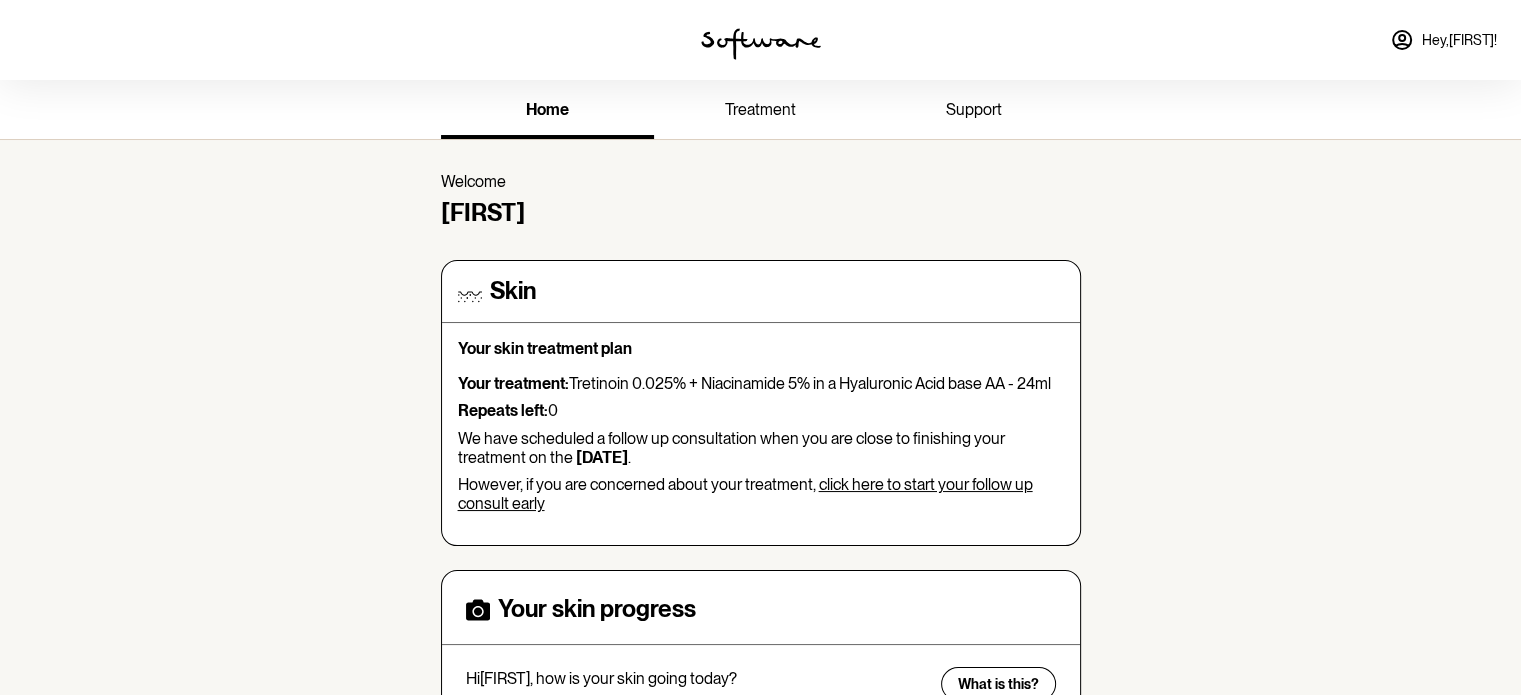 click on "support" at bounding box center [974, 109] 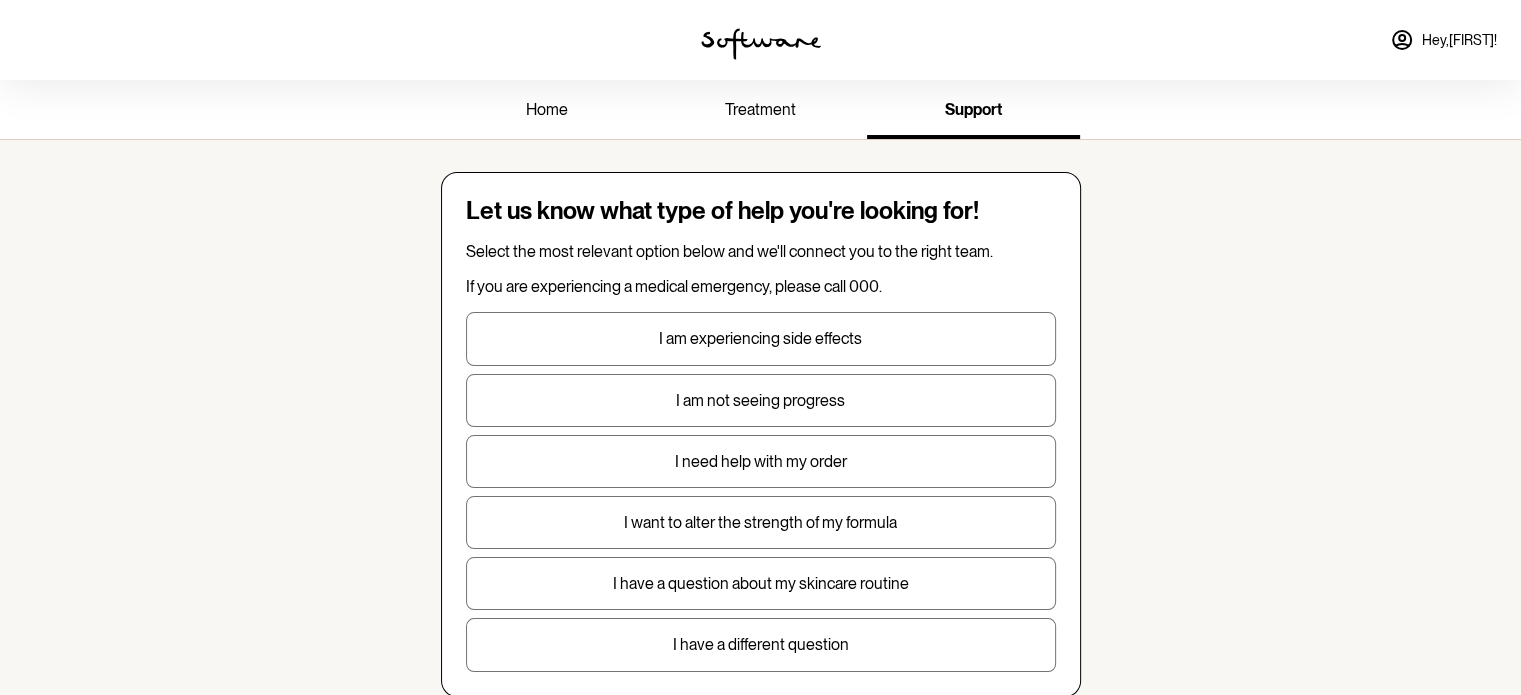 drag, startPoint x: 973, startPoint y: 107, endPoint x: 1280, endPoint y: 398, distance: 423.0012 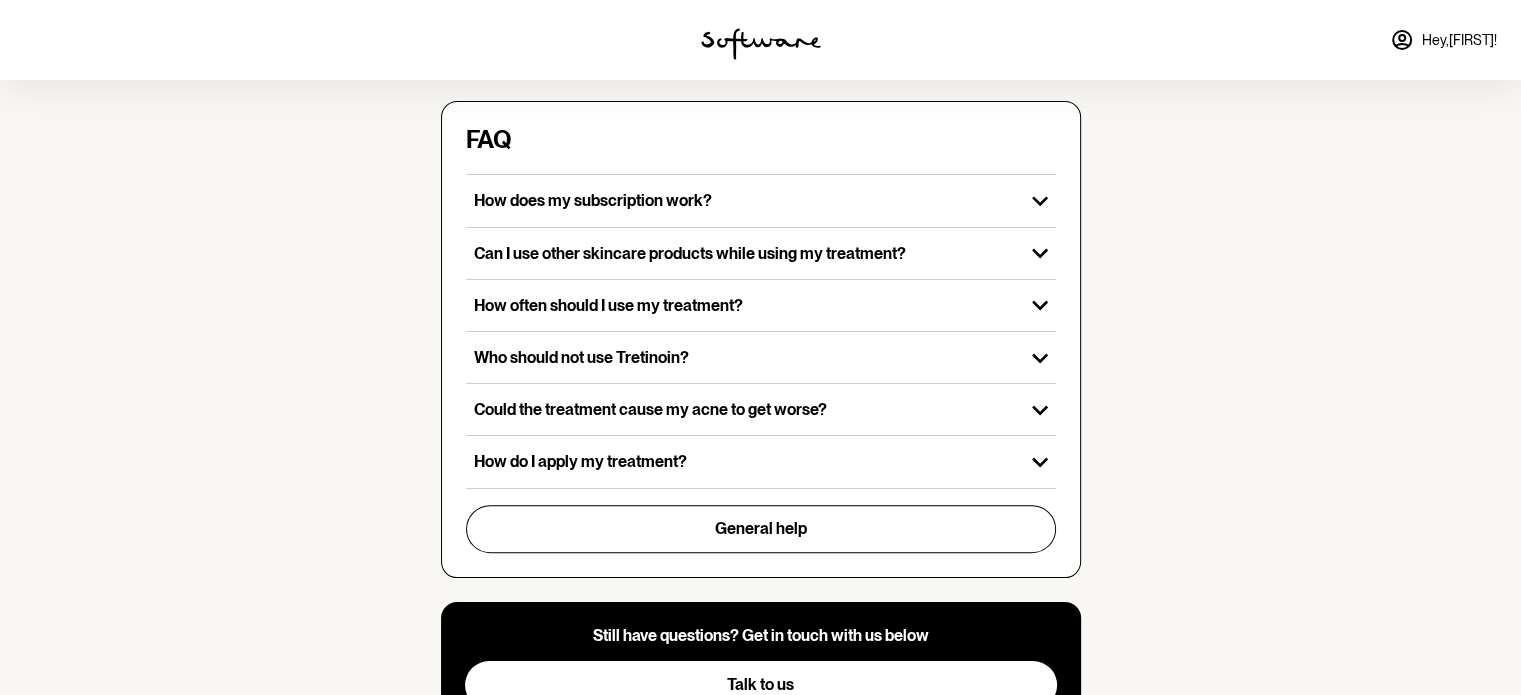 scroll, scrollTop: 716, scrollLeft: 0, axis: vertical 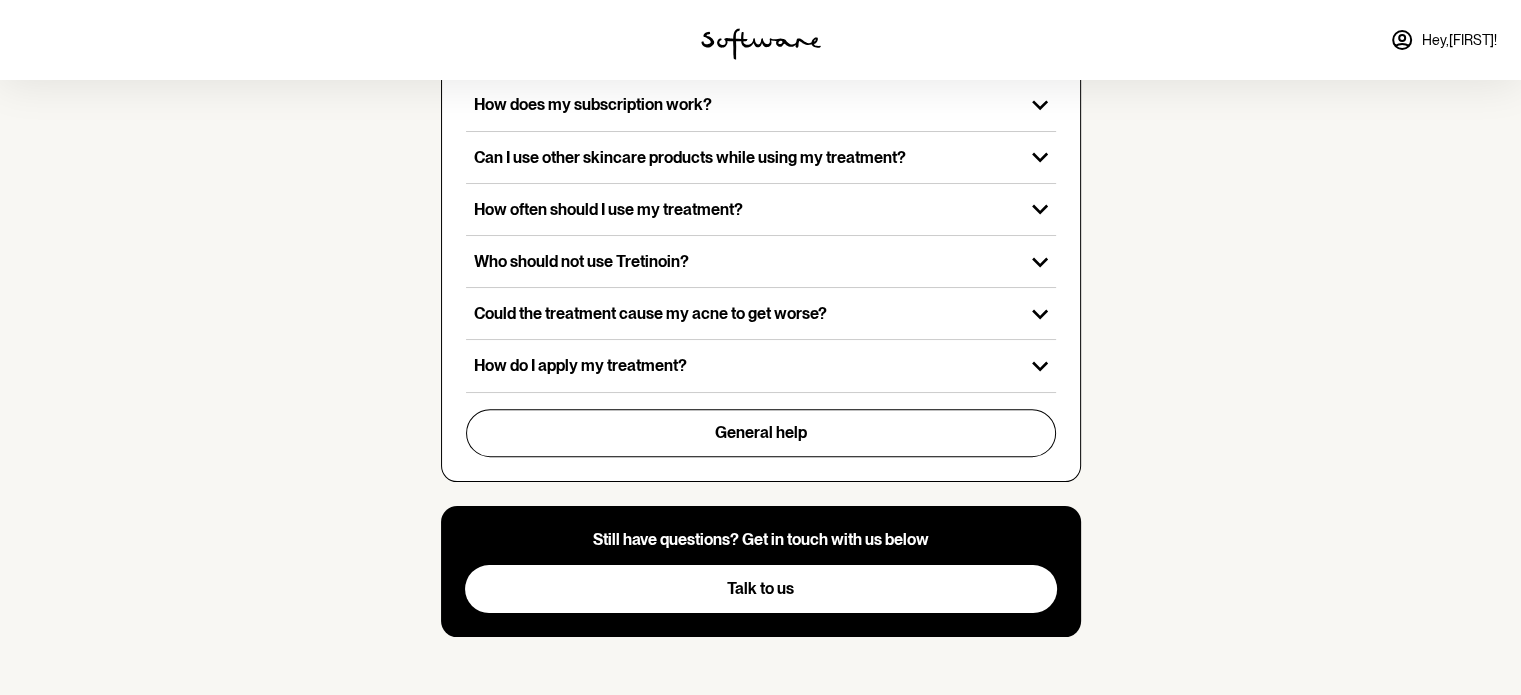click on "Hey, [FIRST] !" at bounding box center [1459, 40] 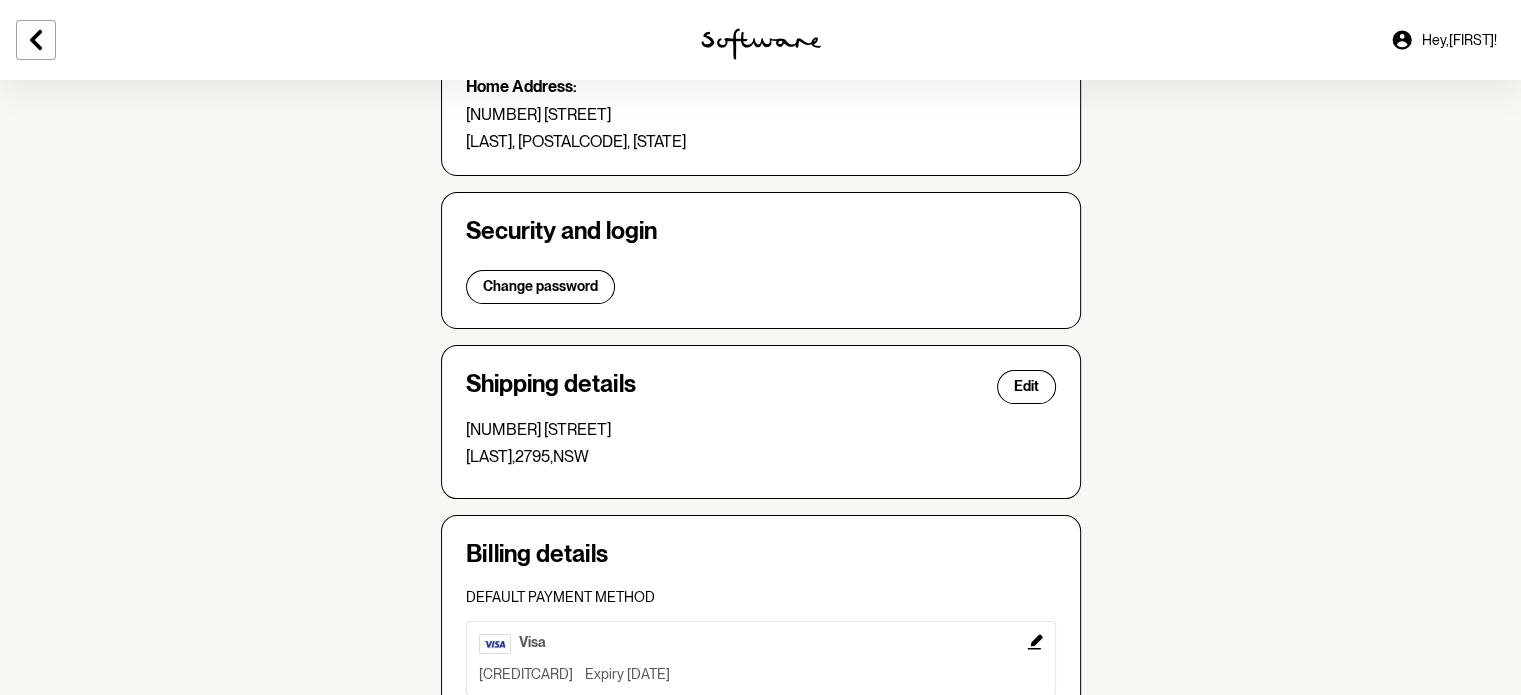 scroll, scrollTop: 267, scrollLeft: 0, axis: vertical 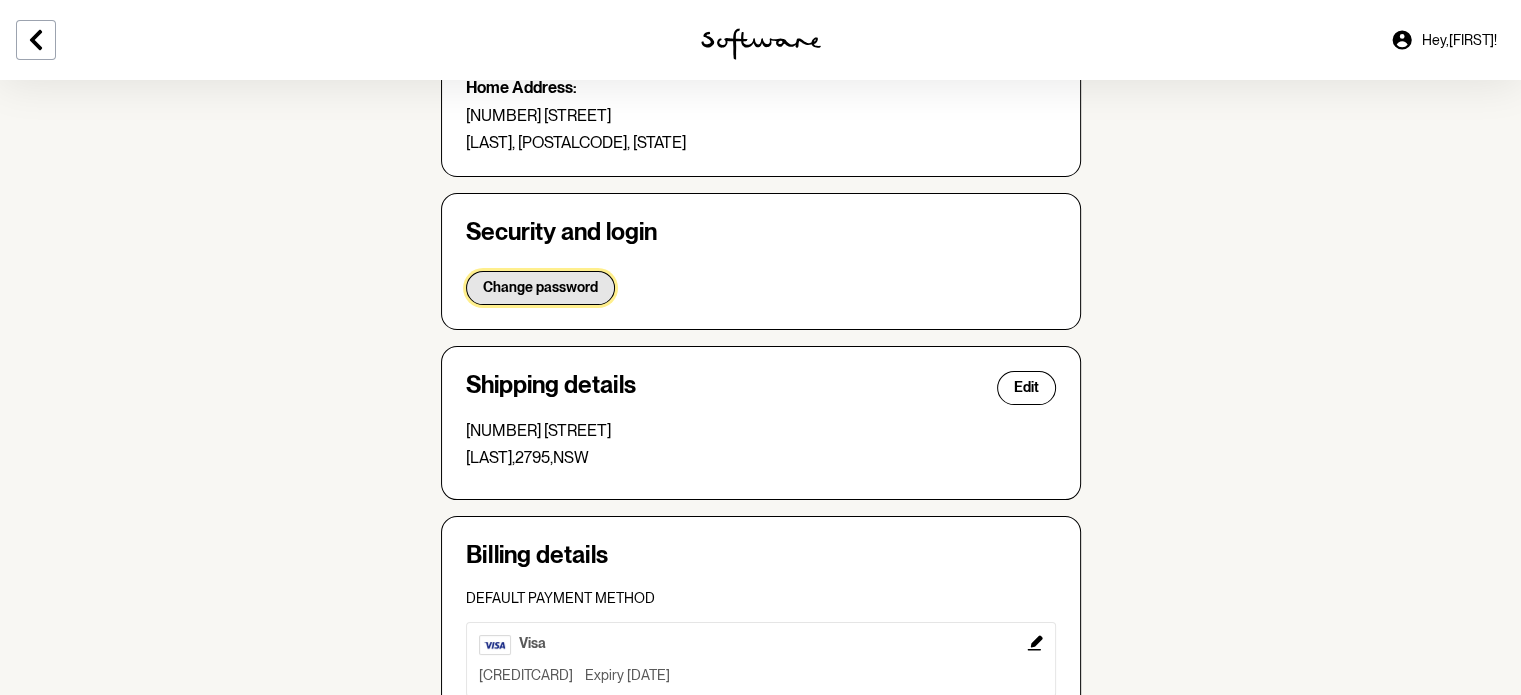 click on "Change password" at bounding box center [540, 287] 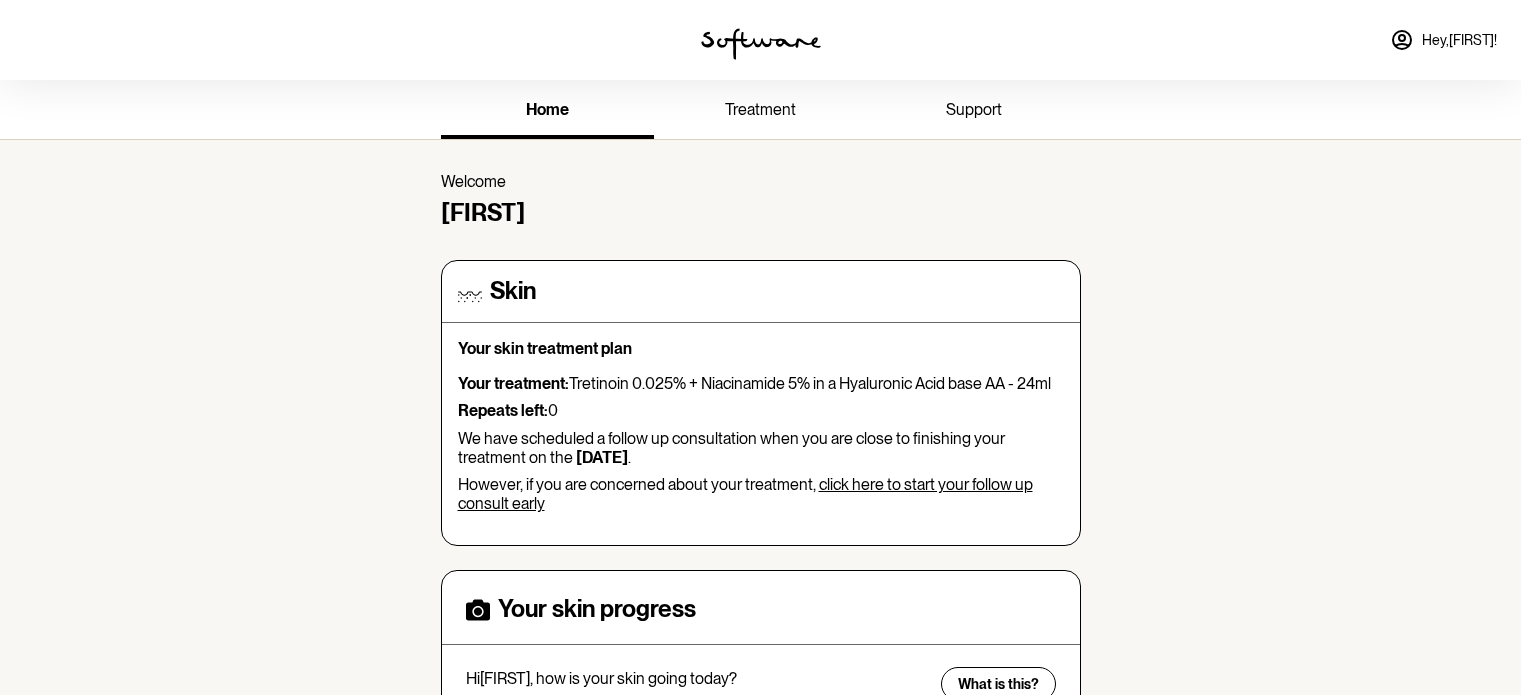 scroll, scrollTop: 0, scrollLeft: 0, axis: both 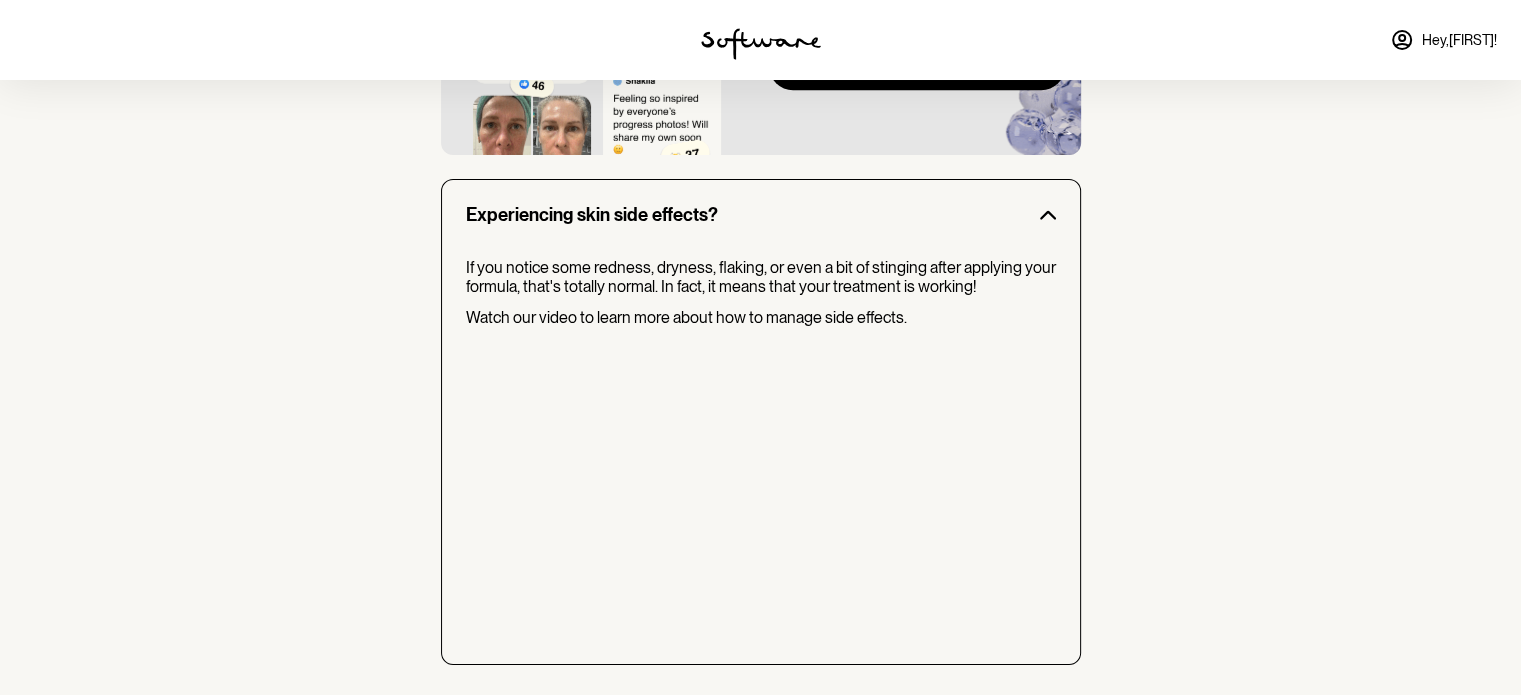 click on "Hey, [FIRST] !" at bounding box center (1459, 40) 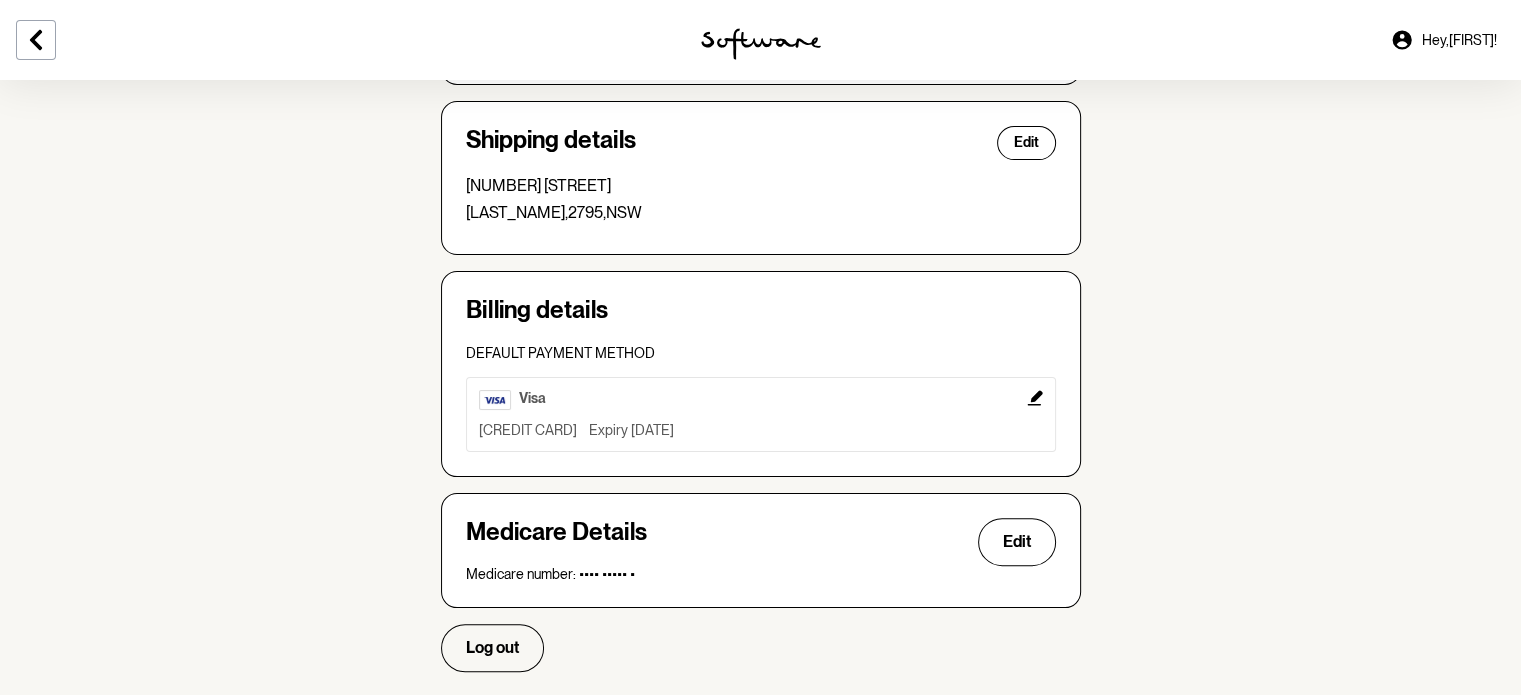 scroll, scrollTop: 550, scrollLeft: 0, axis: vertical 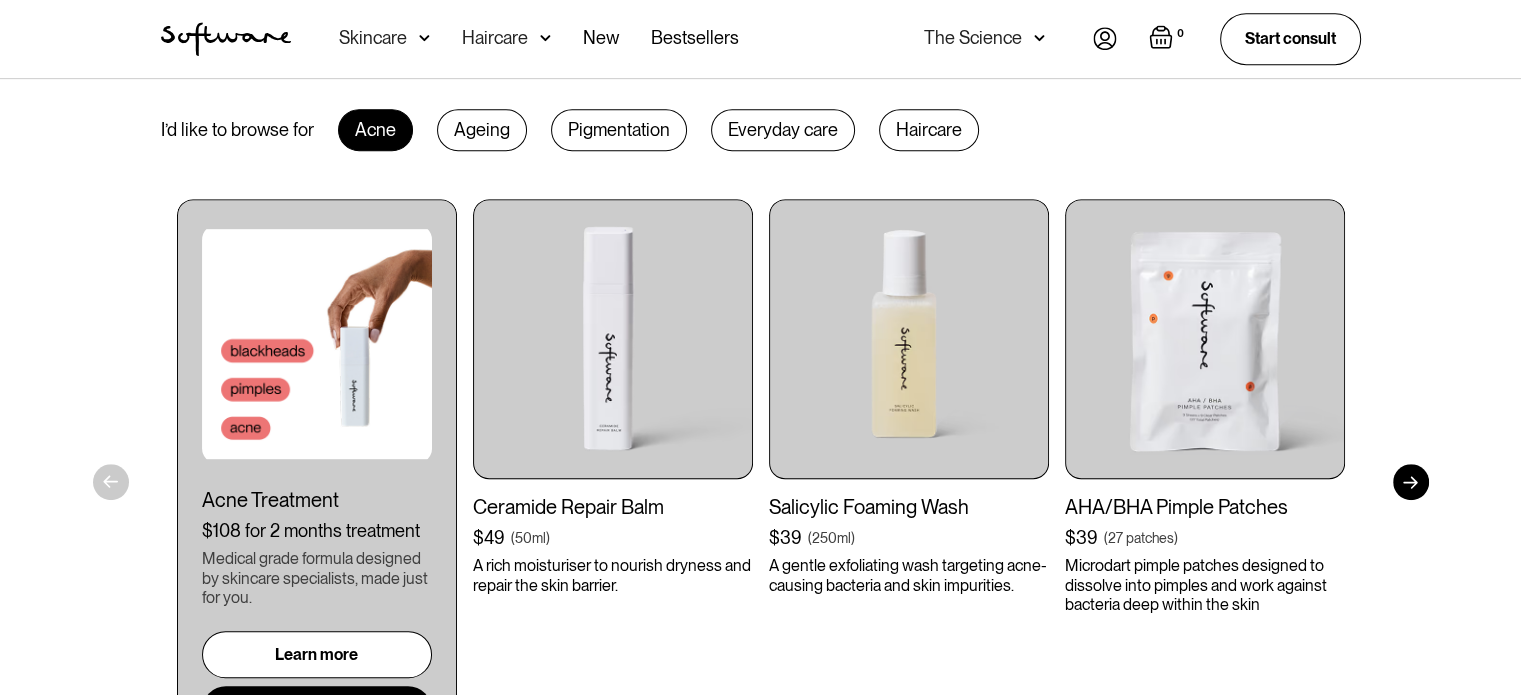 click at bounding box center (1105, 38) 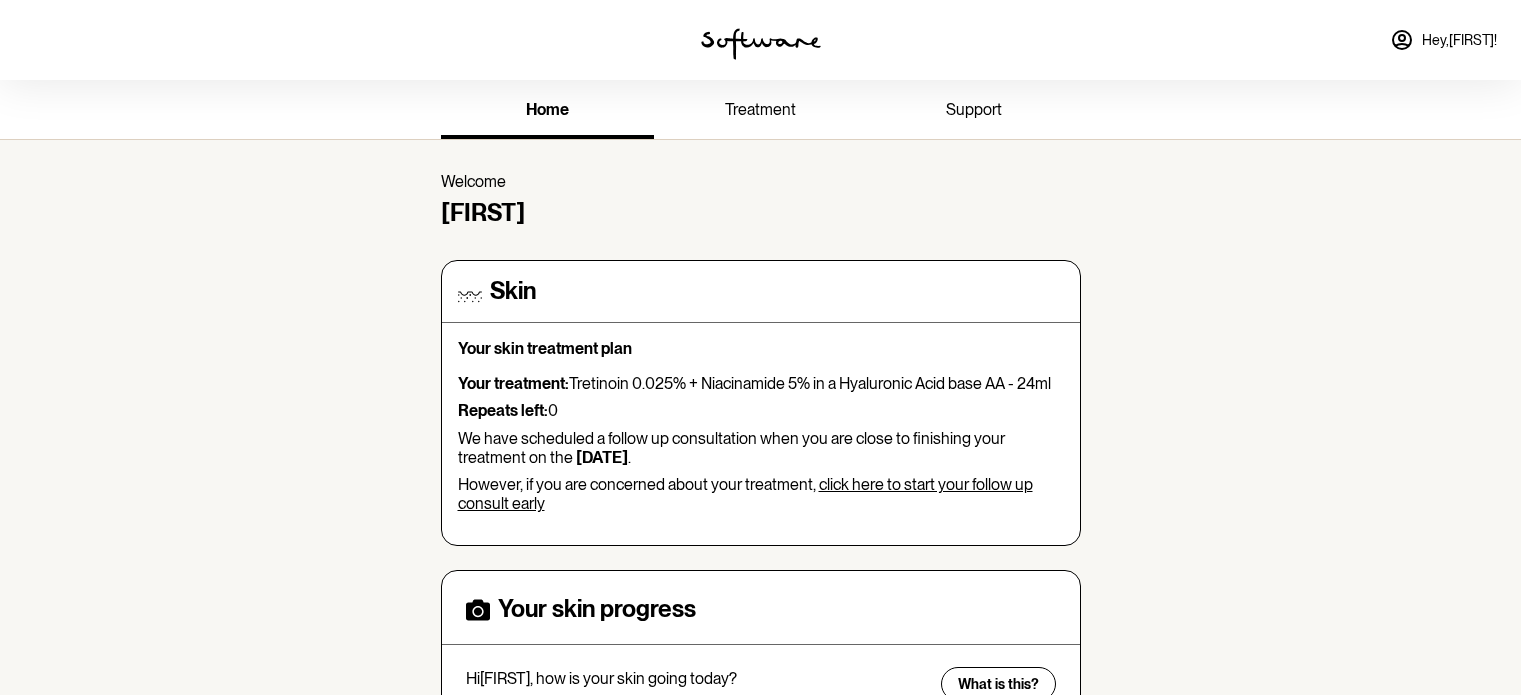 scroll, scrollTop: 0, scrollLeft: 0, axis: both 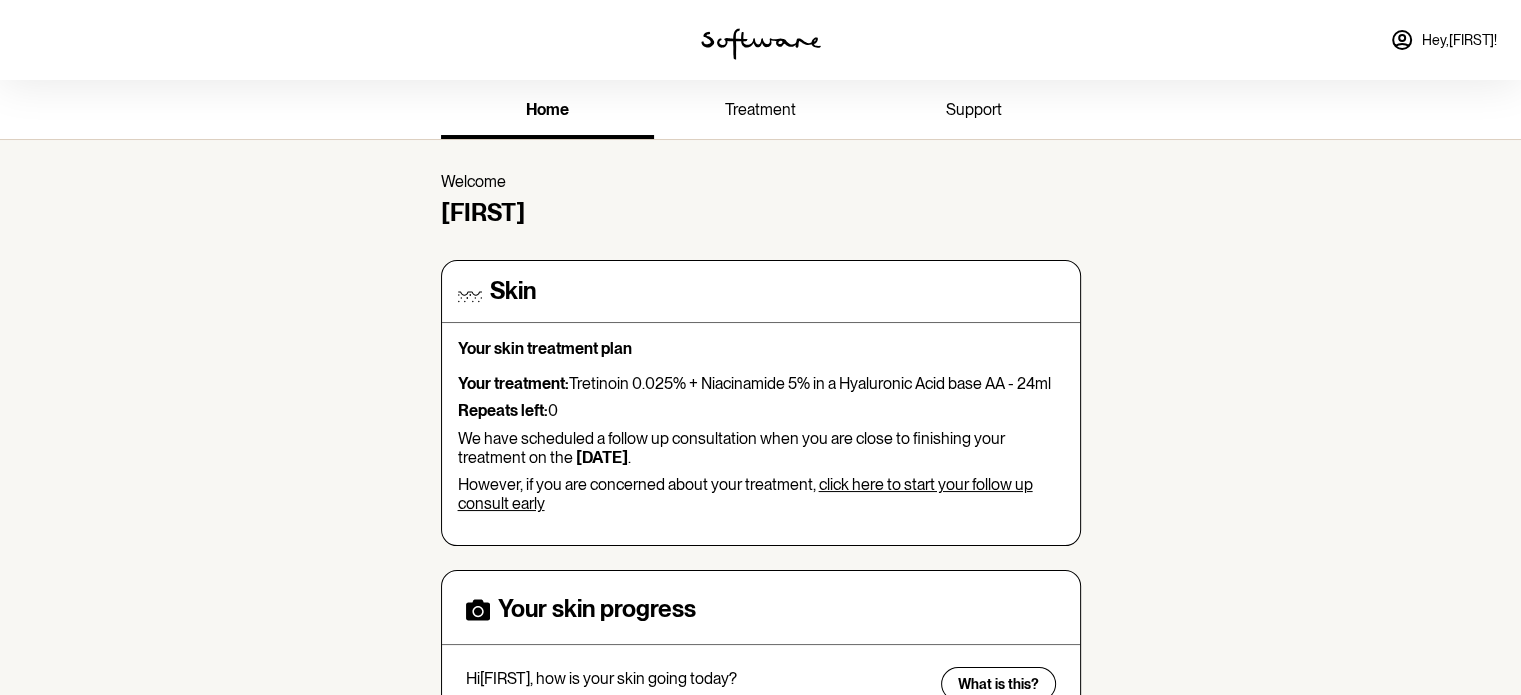 click on "Hey, [FIRST] !" at bounding box center [1459, 40] 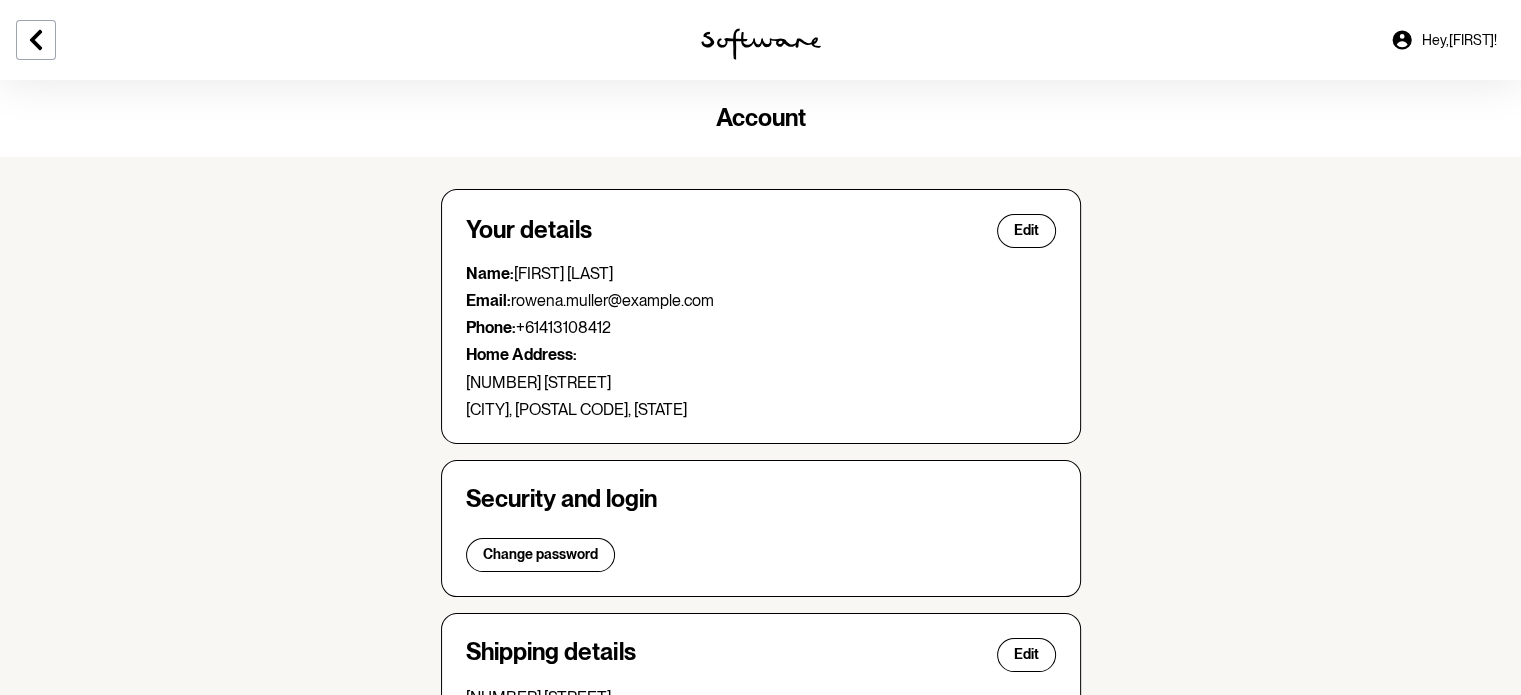 scroll, scrollTop: 550, scrollLeft: 0, axis: vertical 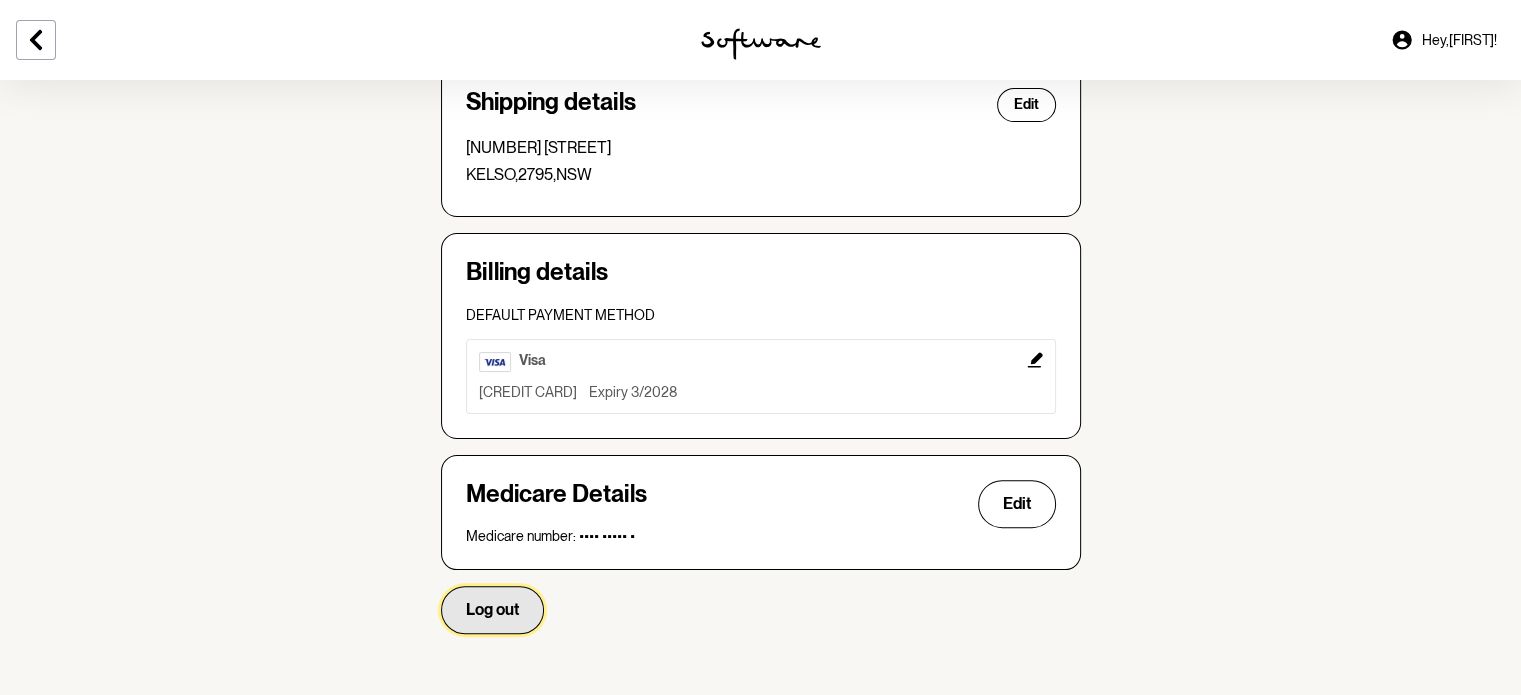 click on "Log out" at bounding box center [492, 609] 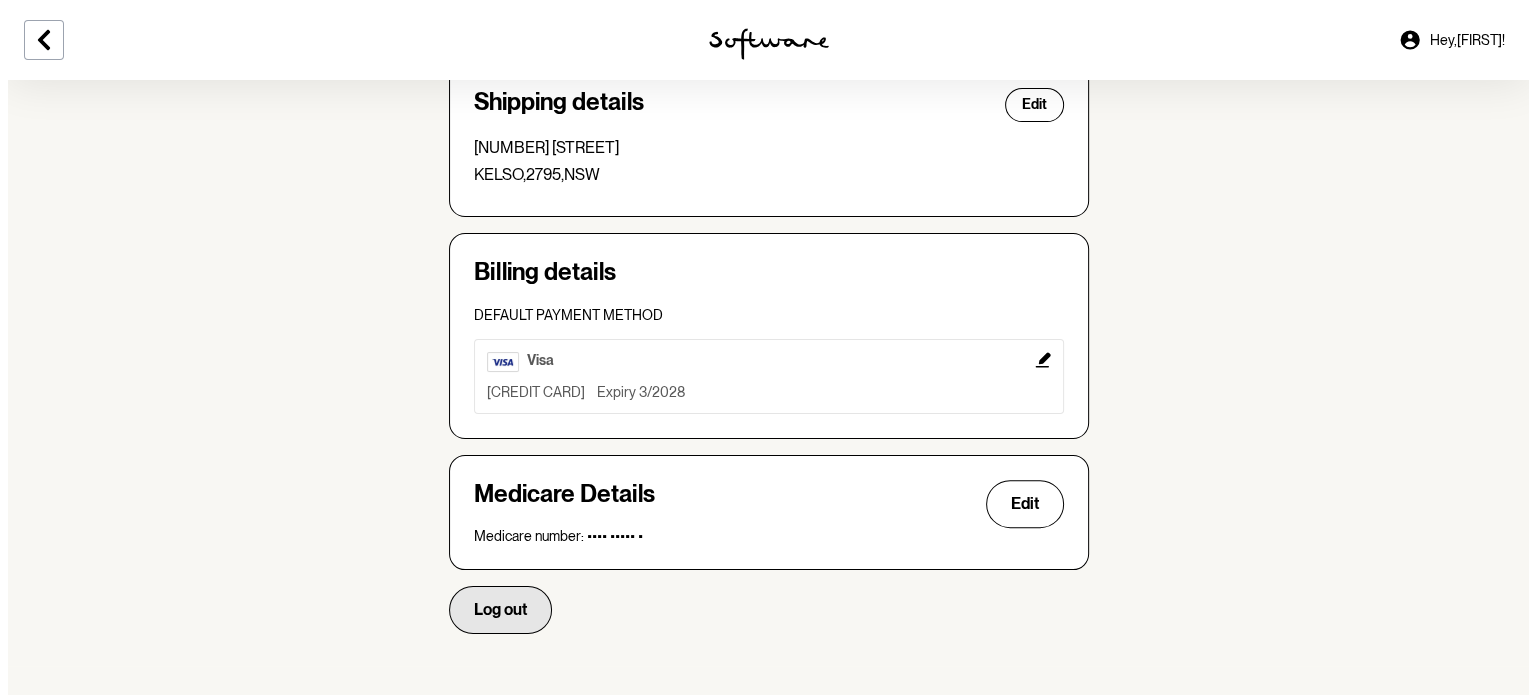scroll, scrollTop: 0, scrollLeft: 0, axis: both 